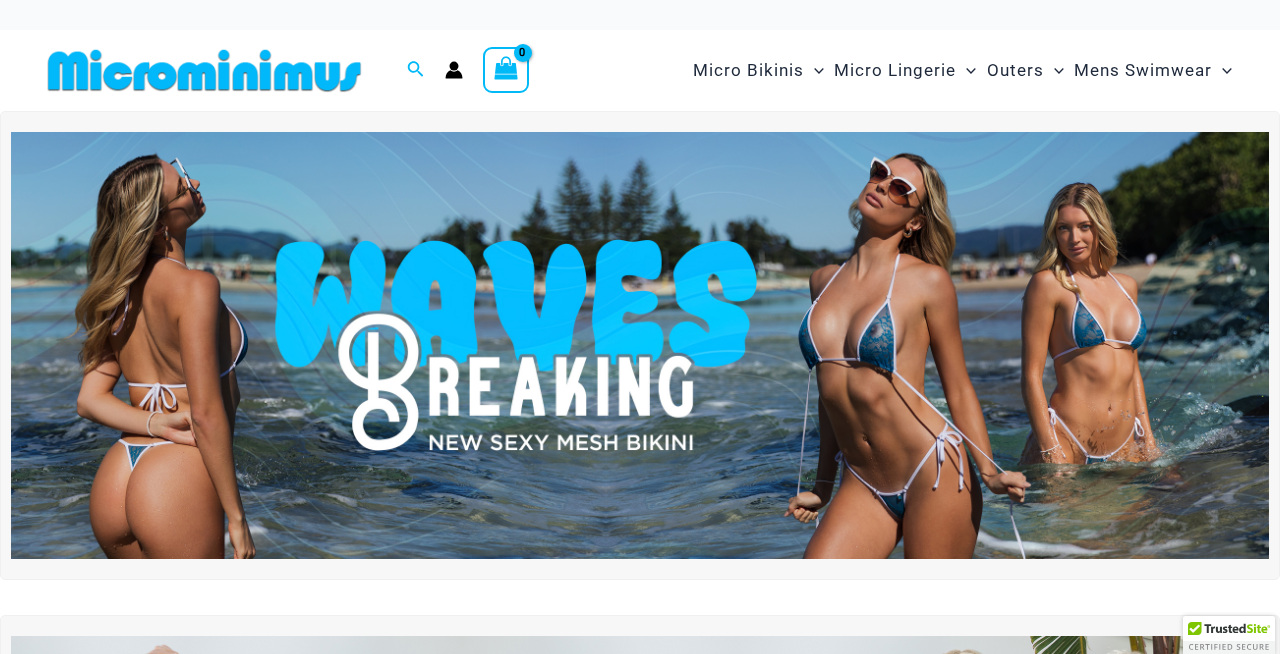 scroll, scrollTop: 0, scrollLeft: 0, axis: both 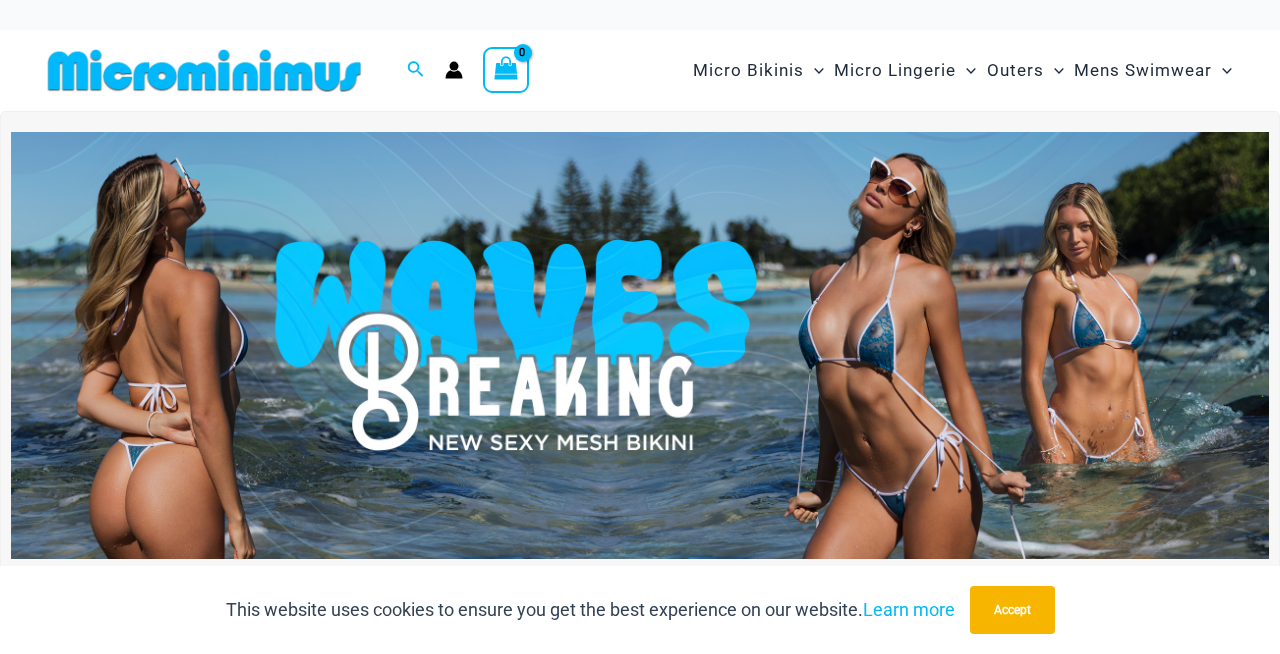 click at bounding box center (640, 346) 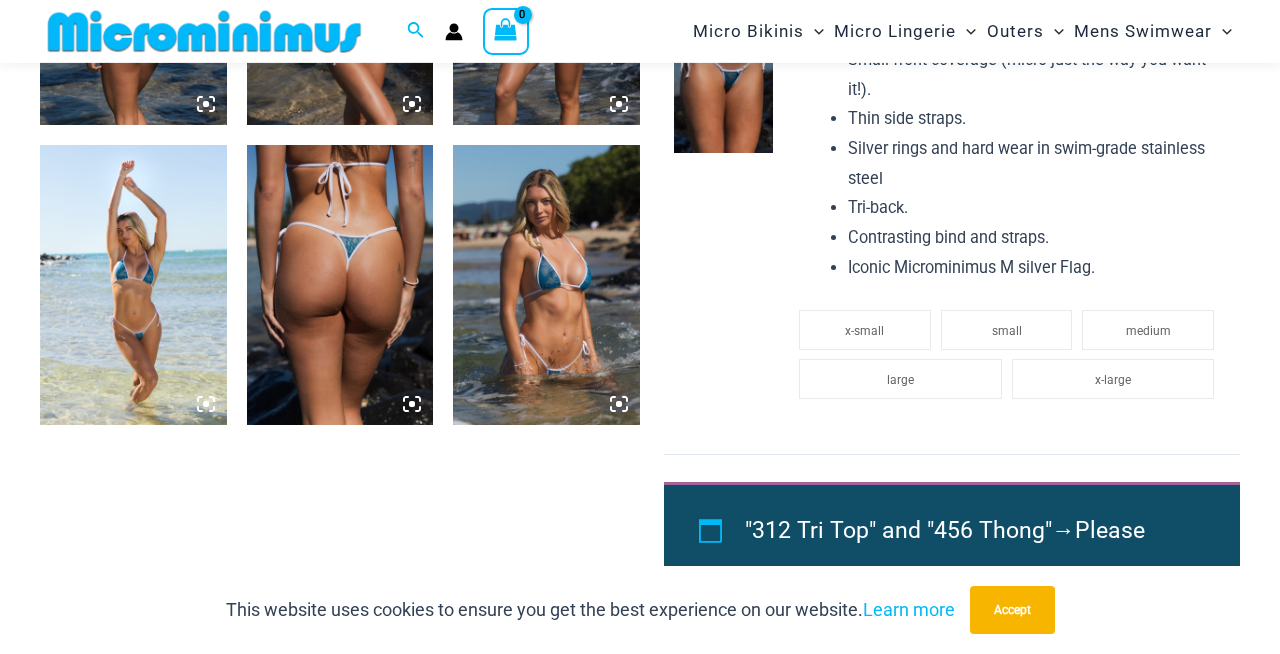 scroll, scrollTop: 1614, scrollLeft: 0, axis: vertical 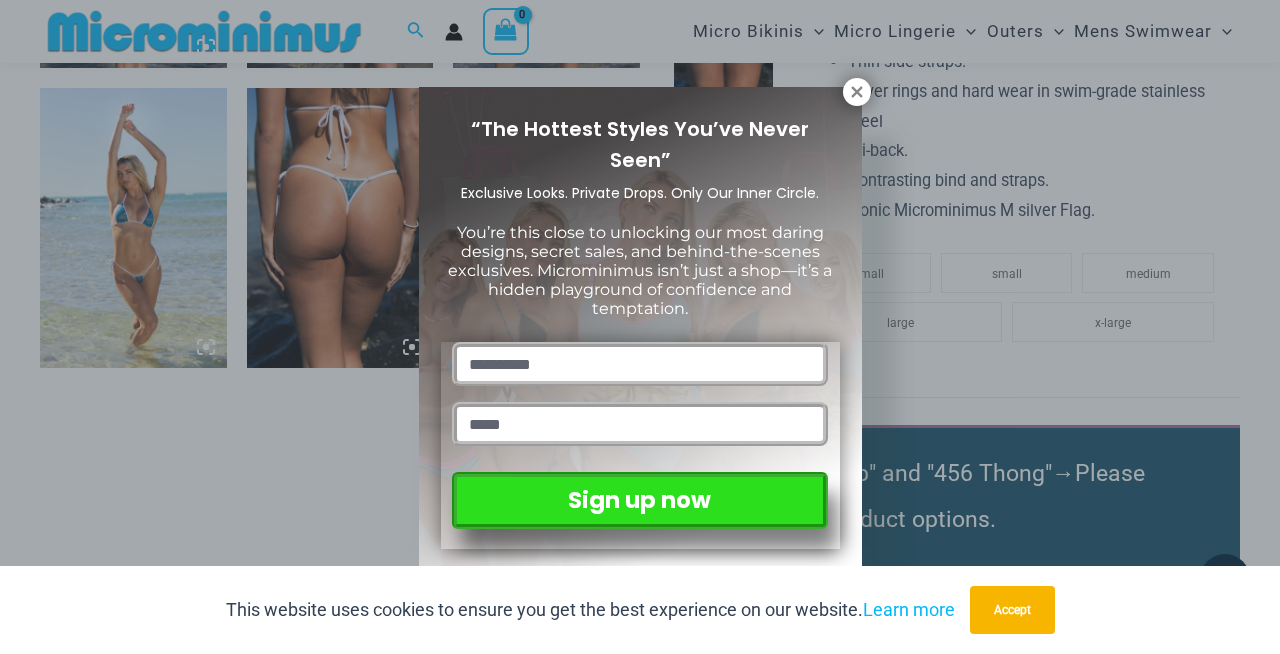 drag, startPoint x: 855, startPoint y: 92, endPoint x: 825, endPoint y: 91, distance: 30.016663 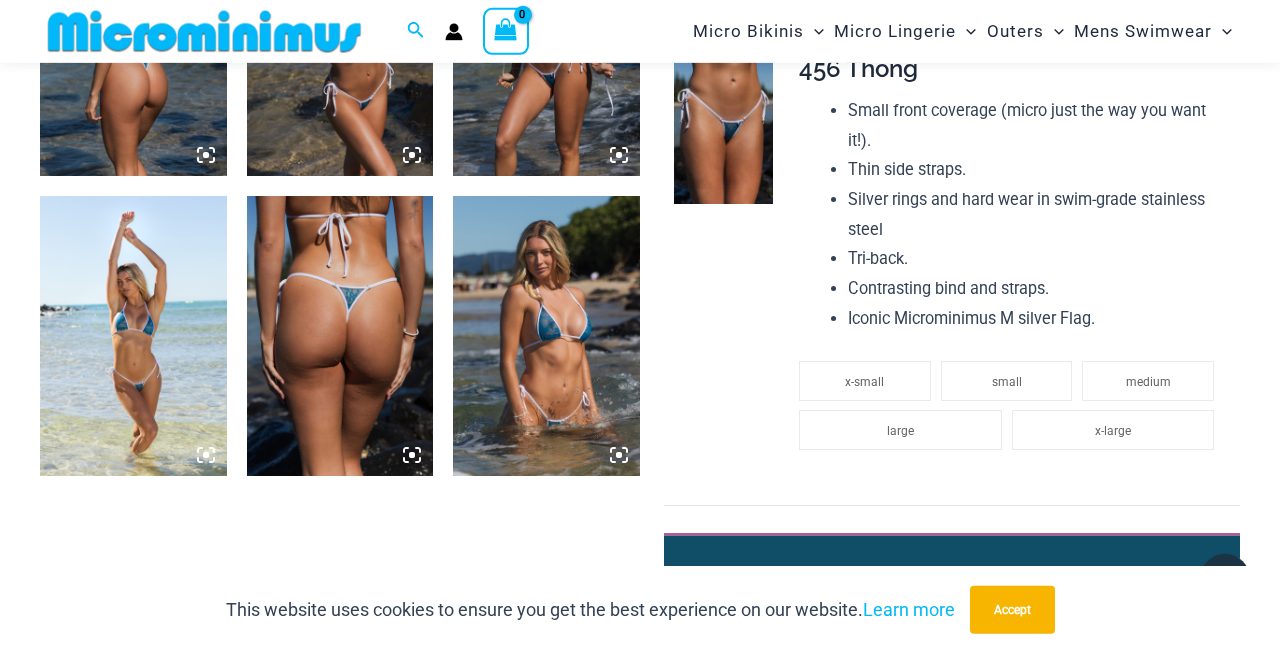 scroll, scrollTop: 1512, scrollLeft: 0, axis: vertical 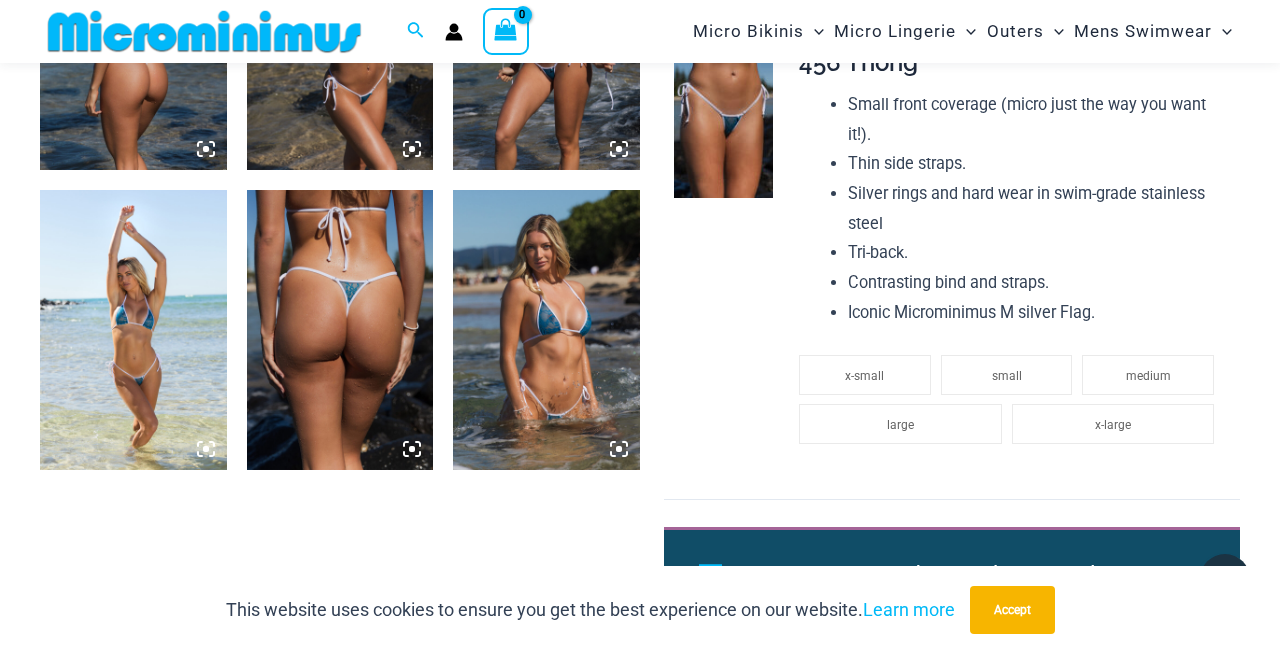click 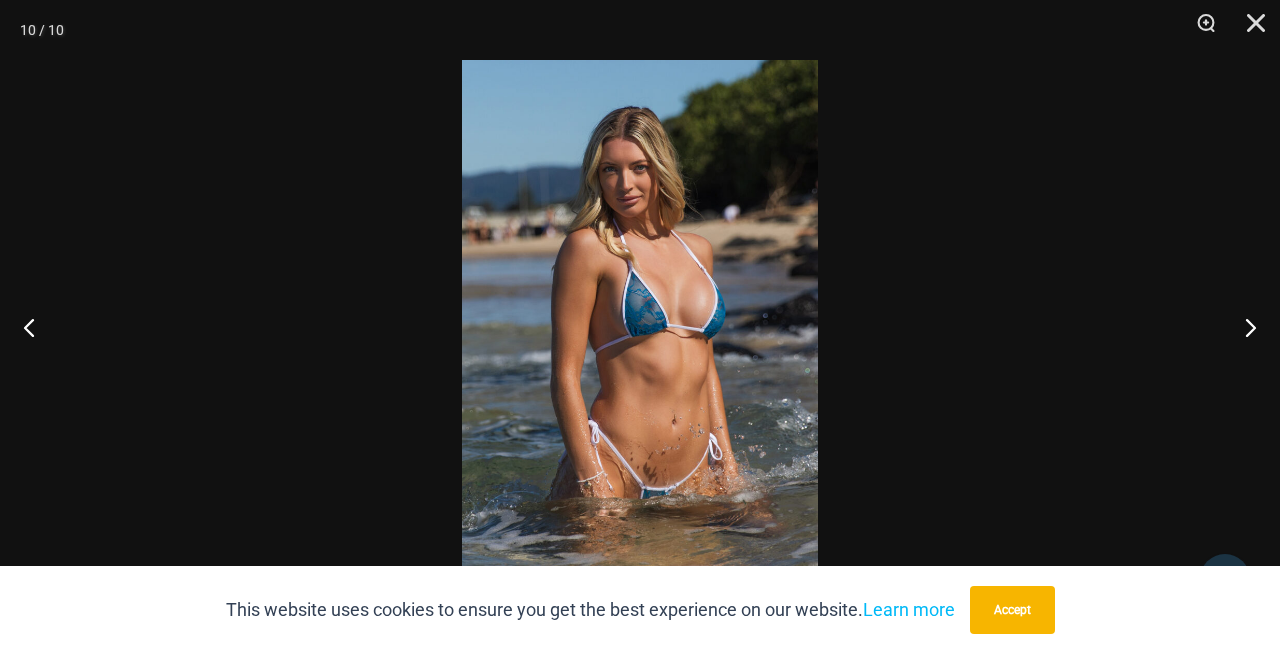 click at bounding box center [640, 327] 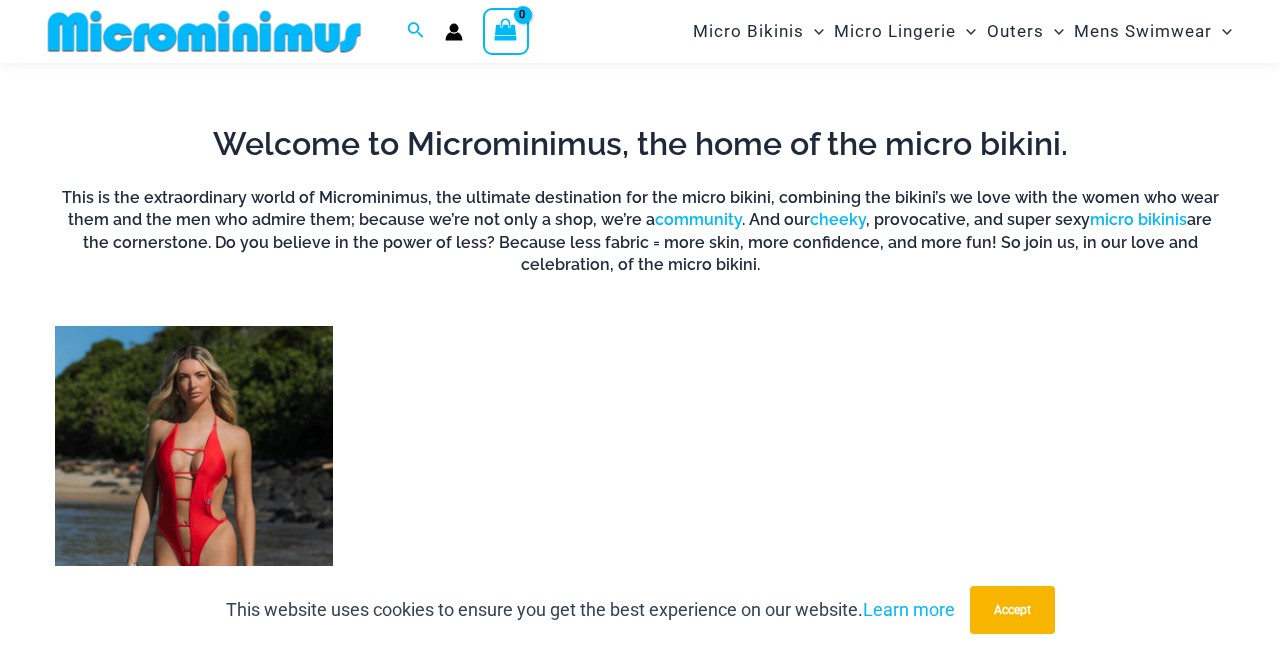 scroll, scrollTop: 1410, scrollLeft: 0, axis: vertical 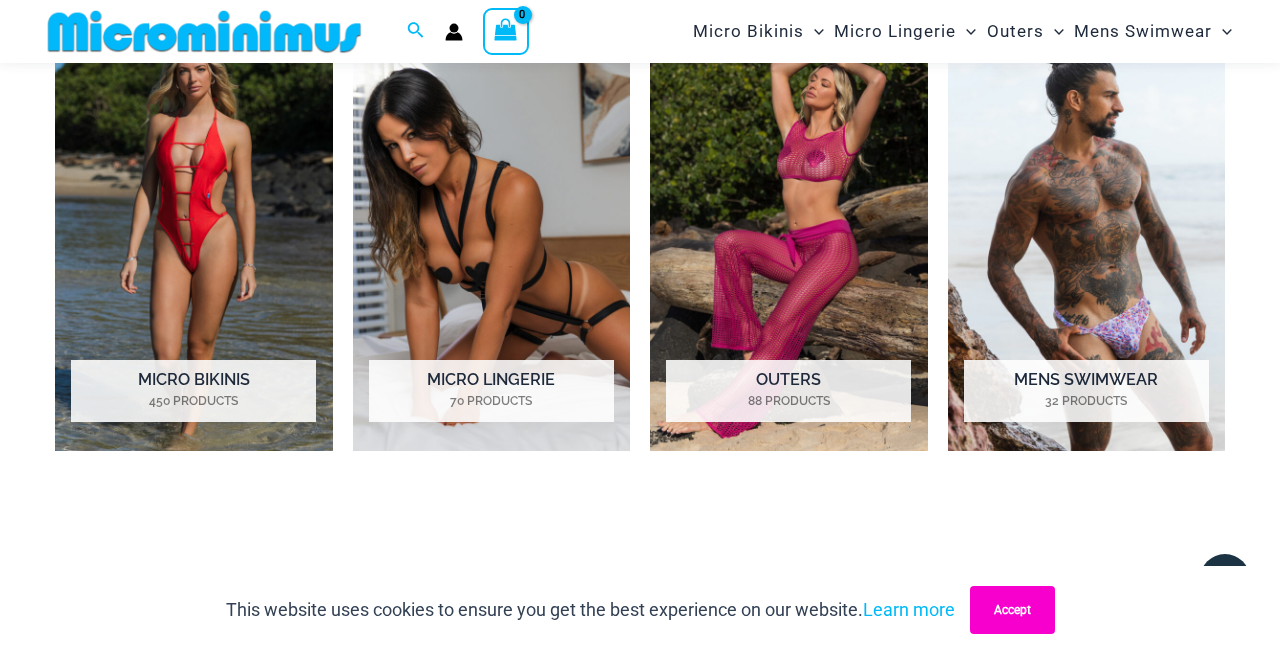 click on "Accept" at bounding box center [1012, 610] 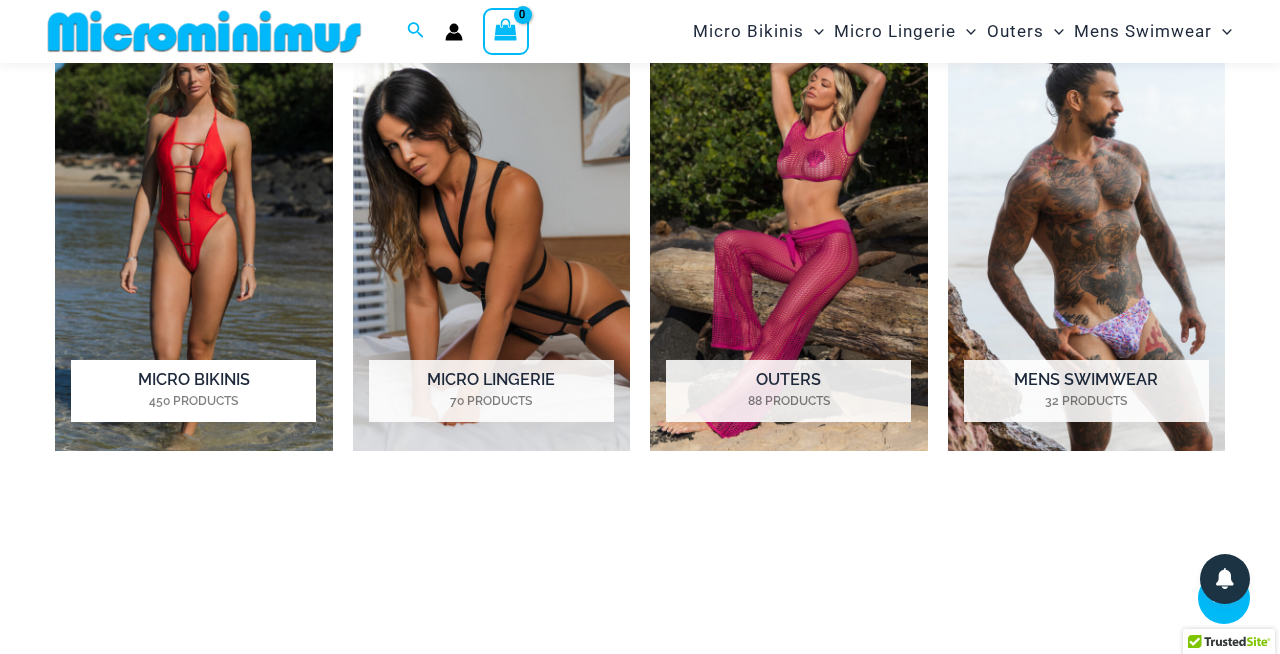 drag, startPoint x: 182, startPoint y: 383, endPoint x: 193, endPoint y: 381, distance: 11.18034 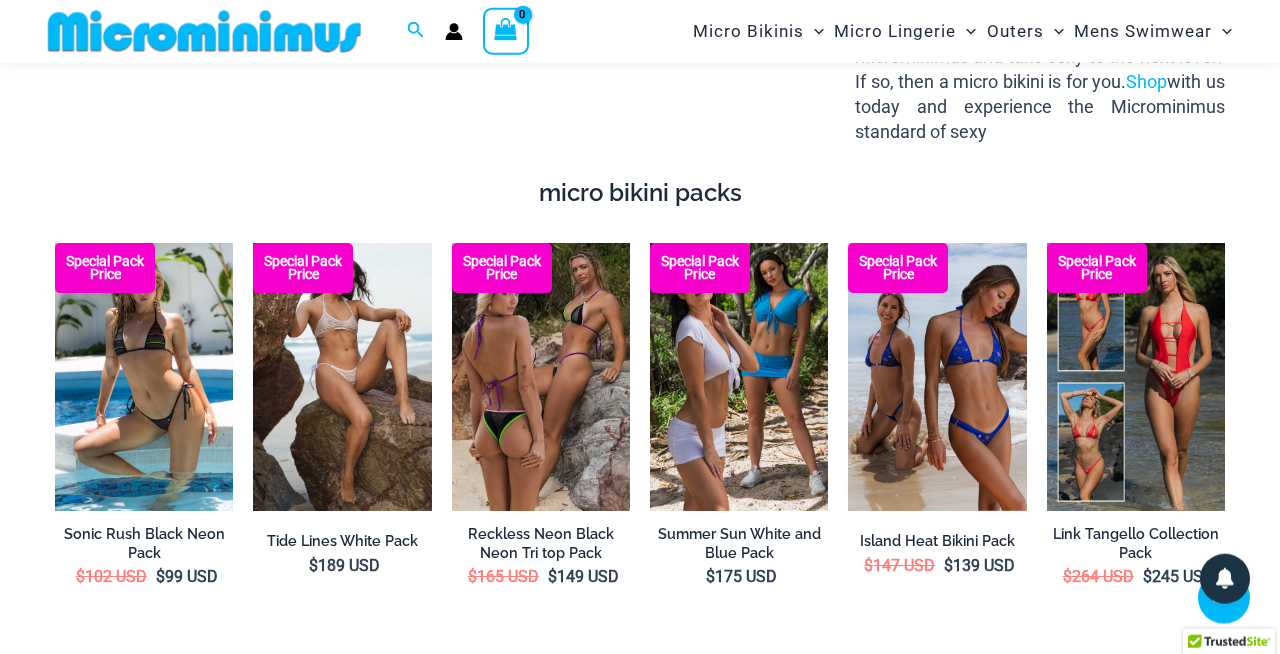 scroll, scrollTop: 3042, scrollLeft: 0, axis: vertical 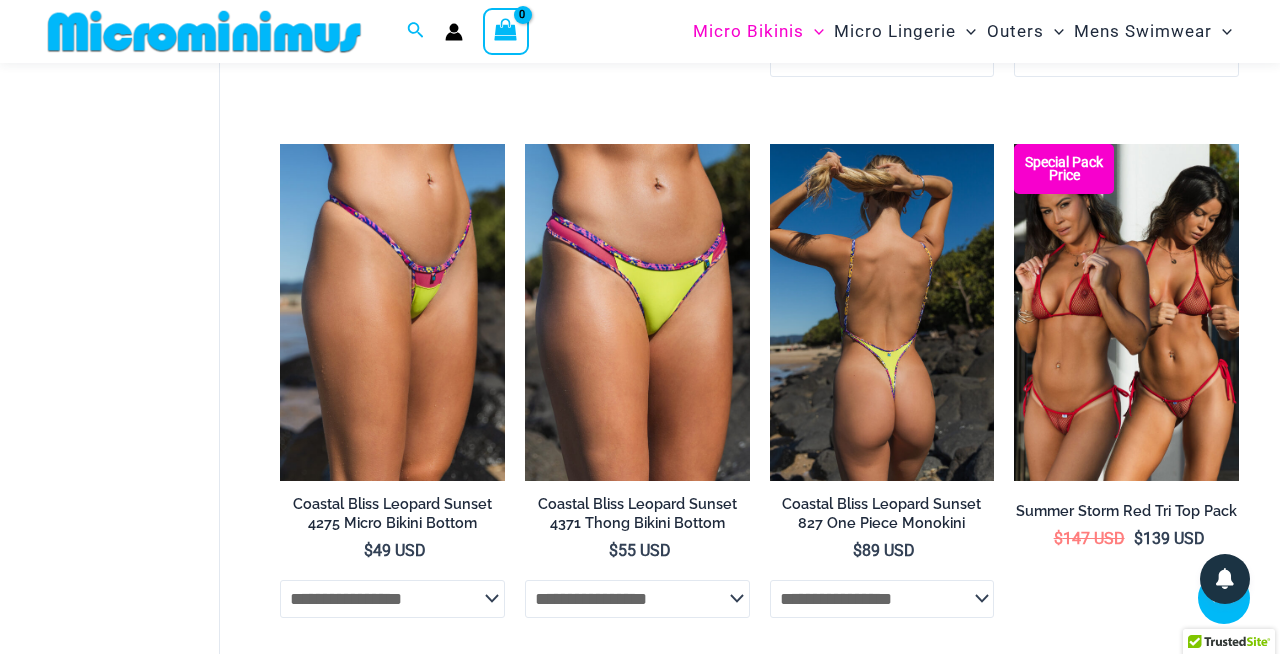 click at bounding box center [882, 312] 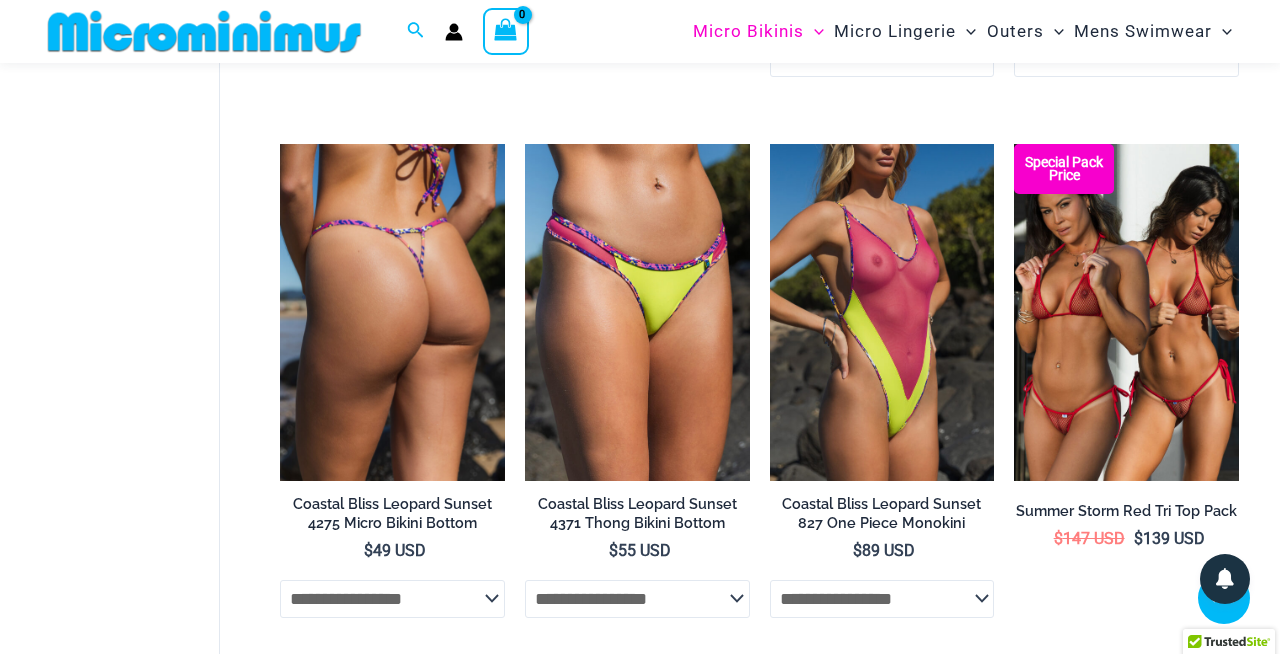 click at bounding box center [392, 312] 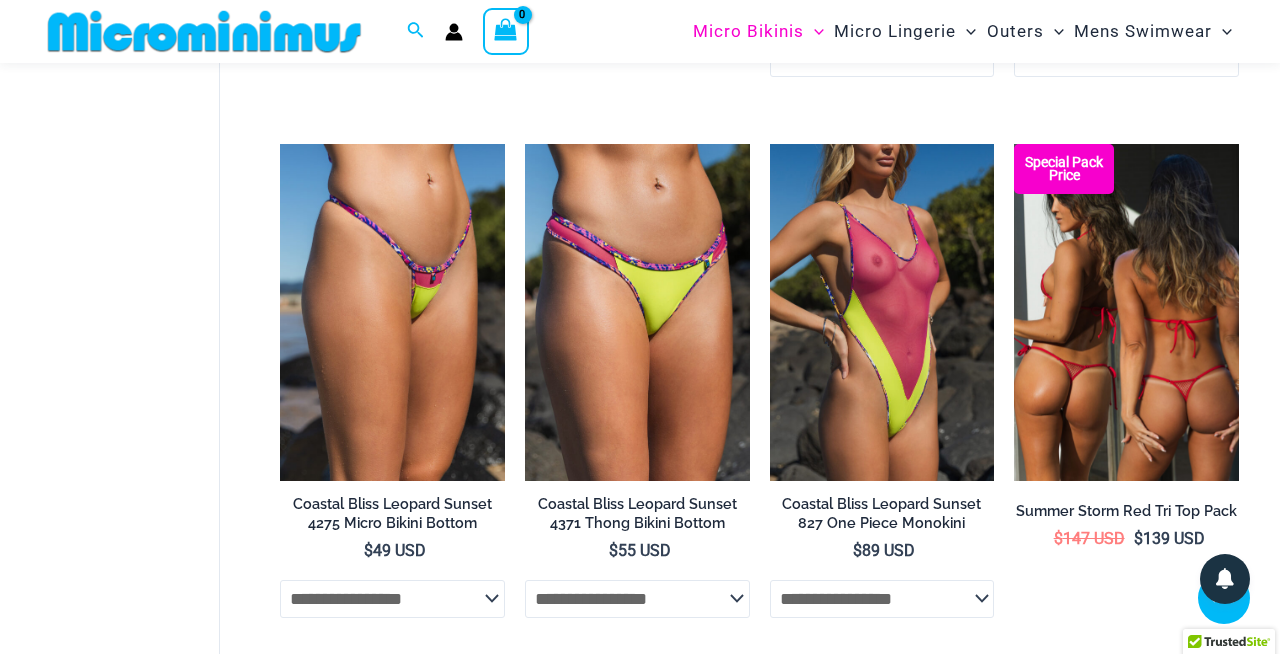 click at bounding box center [1126, 312] 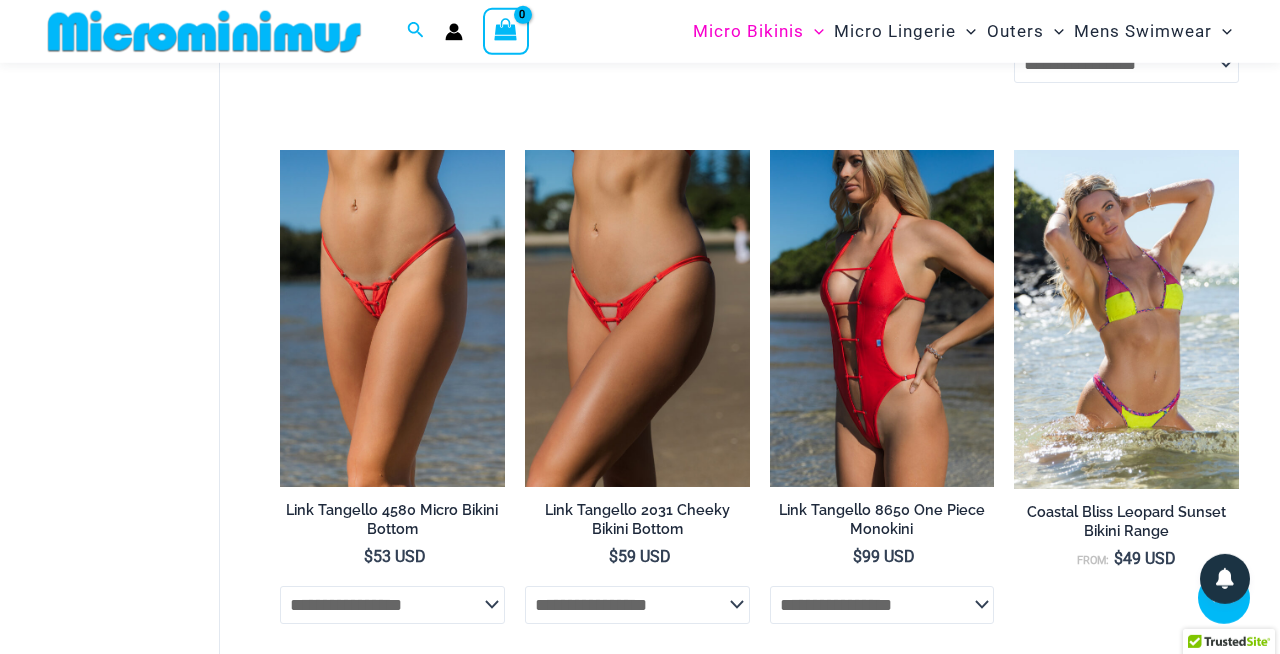 scroll, scrollTop: 2124, scrollLeft: 0, axis: vertical 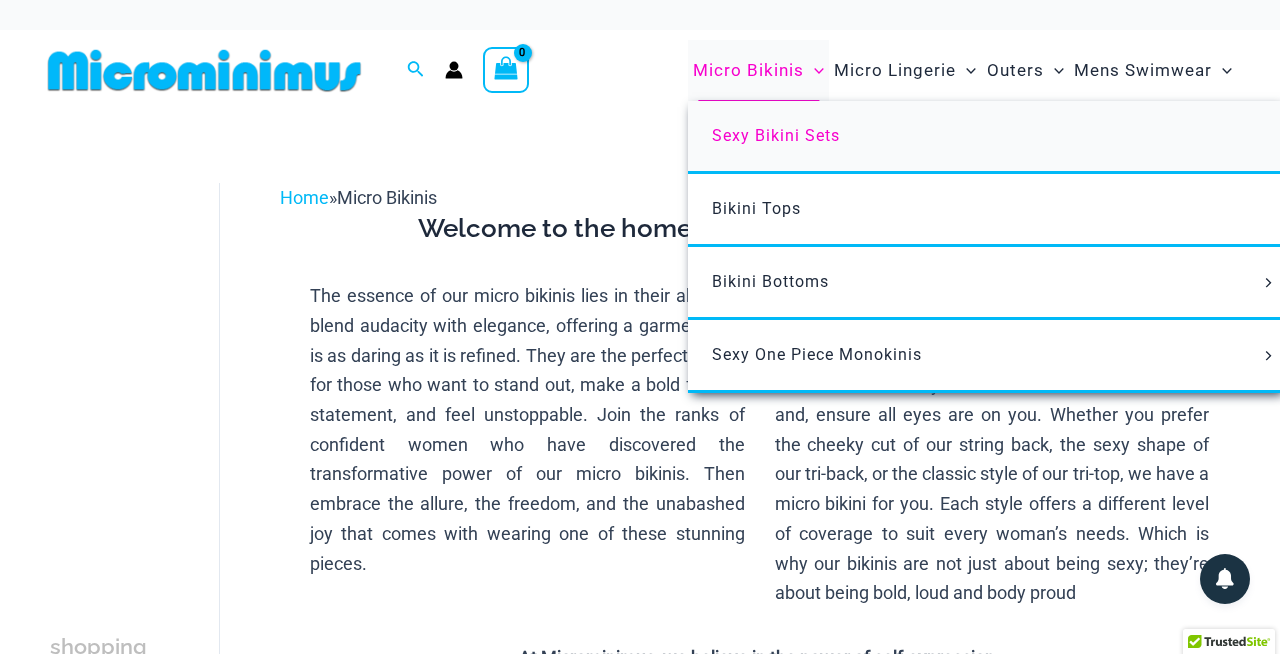 click on "Sexy Bikini Sets" at bounding box center [776, 135] 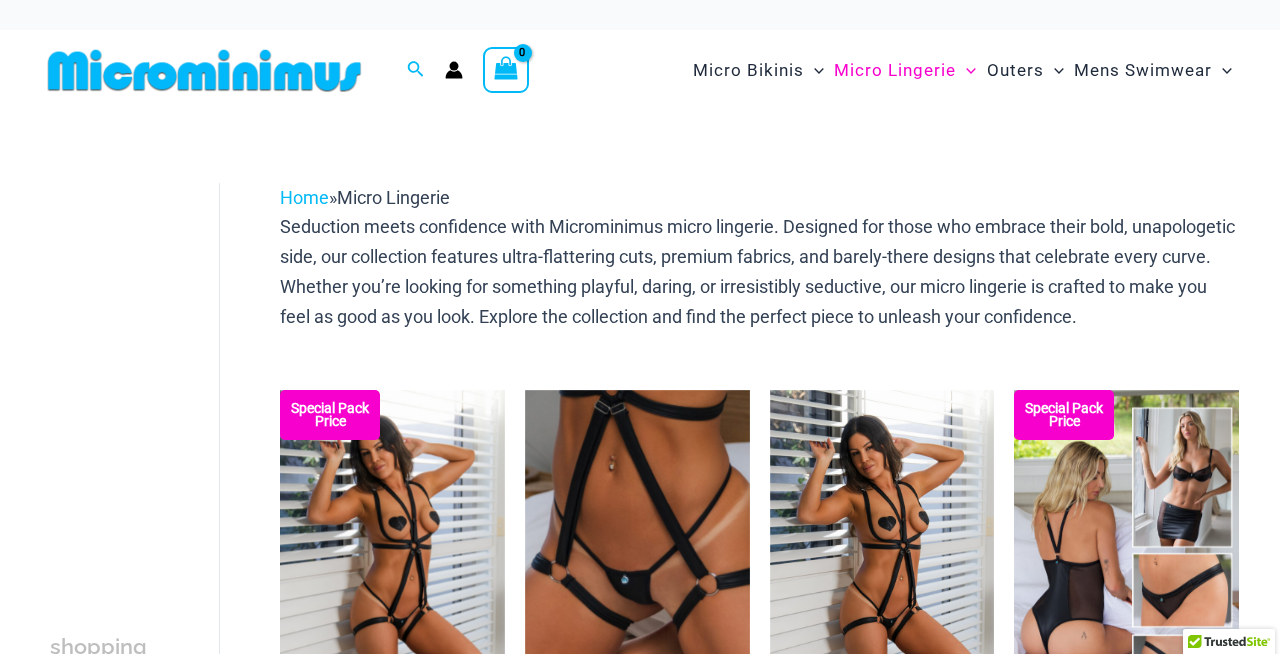 scroll, scrollTop: 0, scrollLeft: 0, axis: both 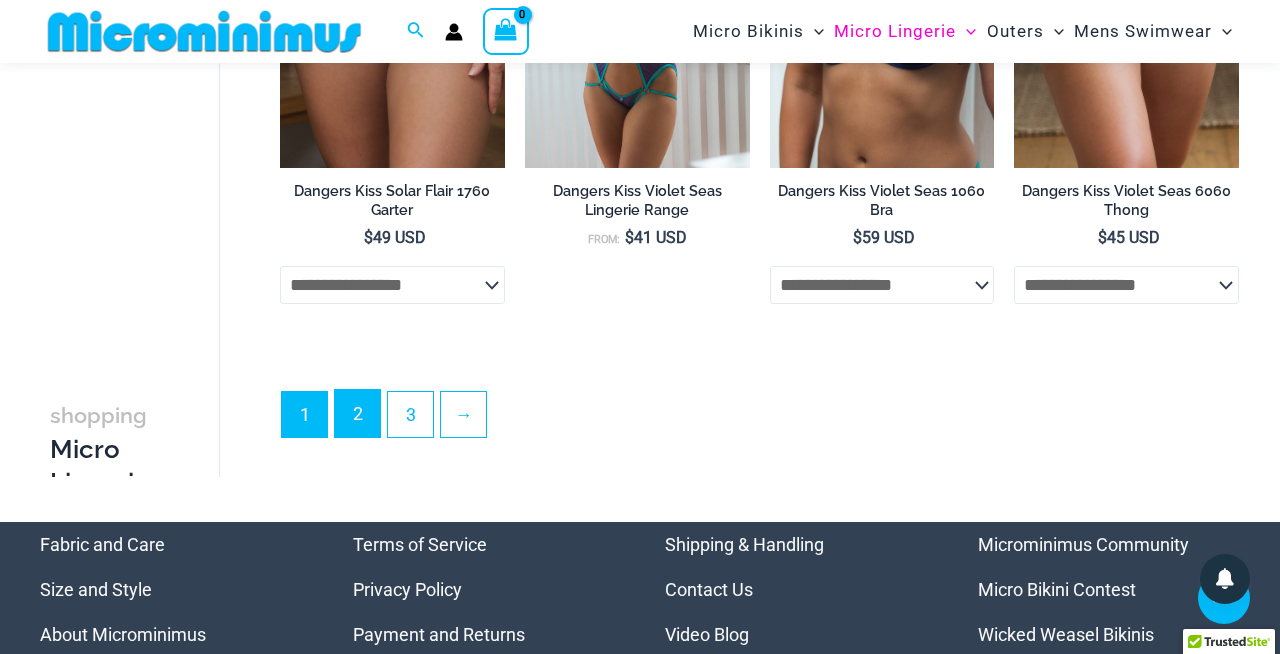 click on "2" at bounding box center (357, 413) 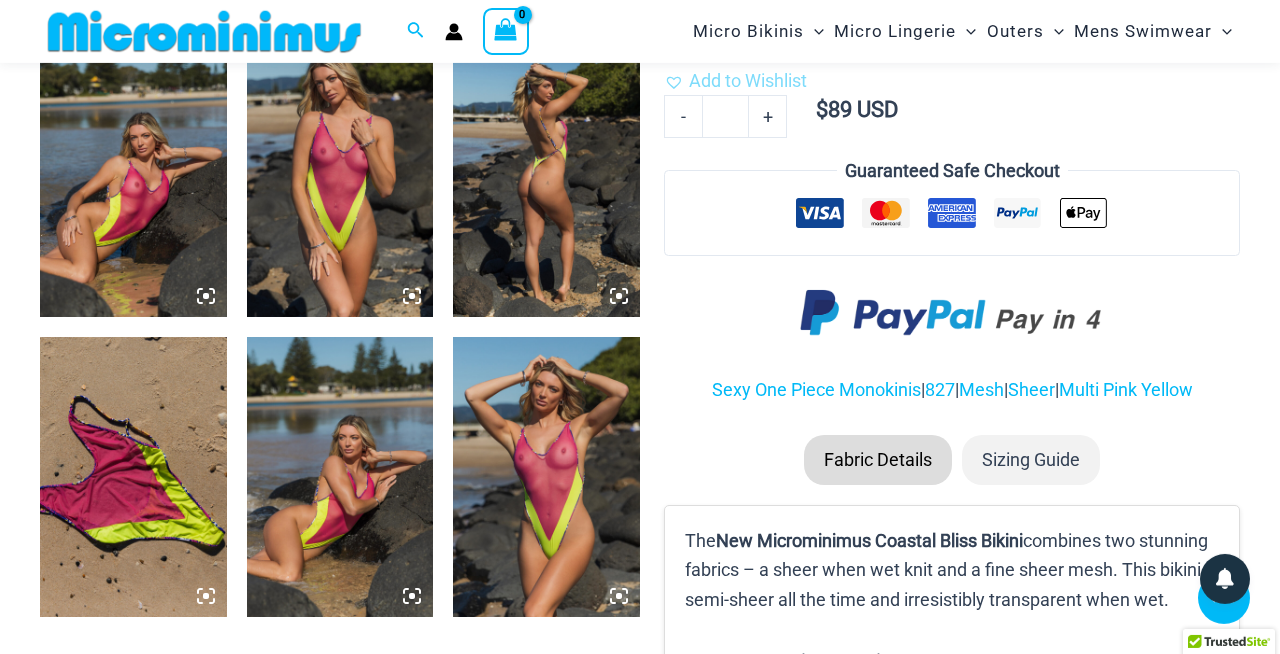 scroll, scrollTop: 1410, scrollLeft: 0, axis: vertical 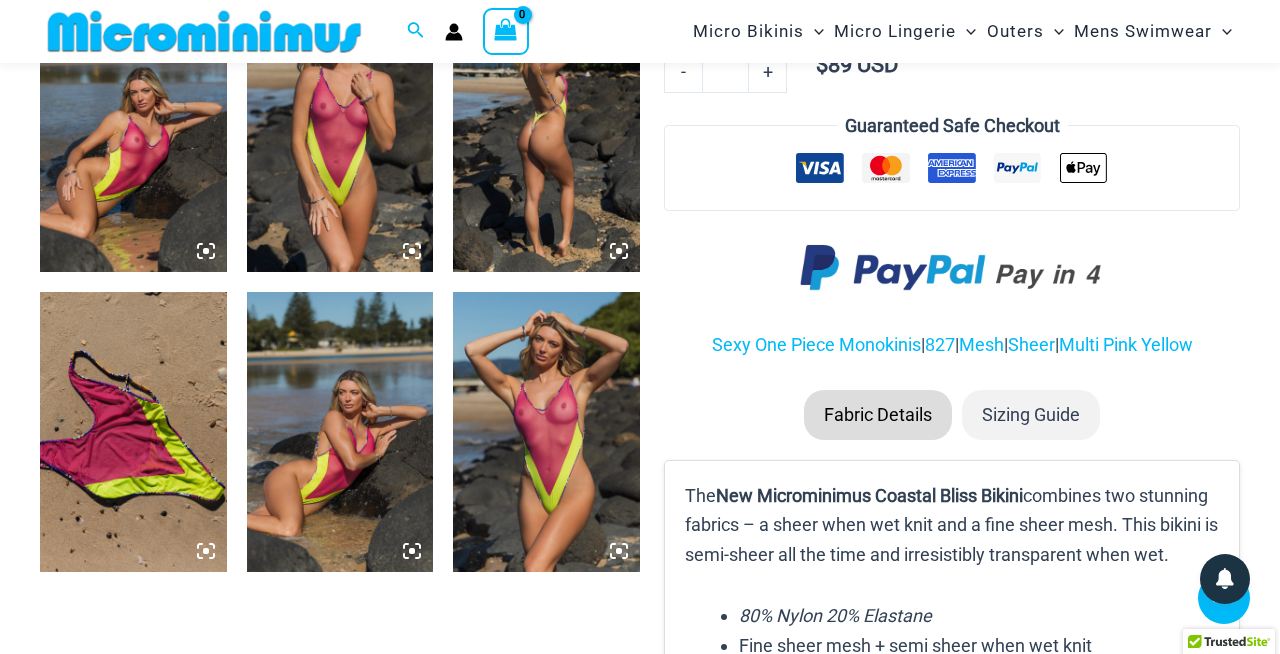 click at bounding box center (546, 432) 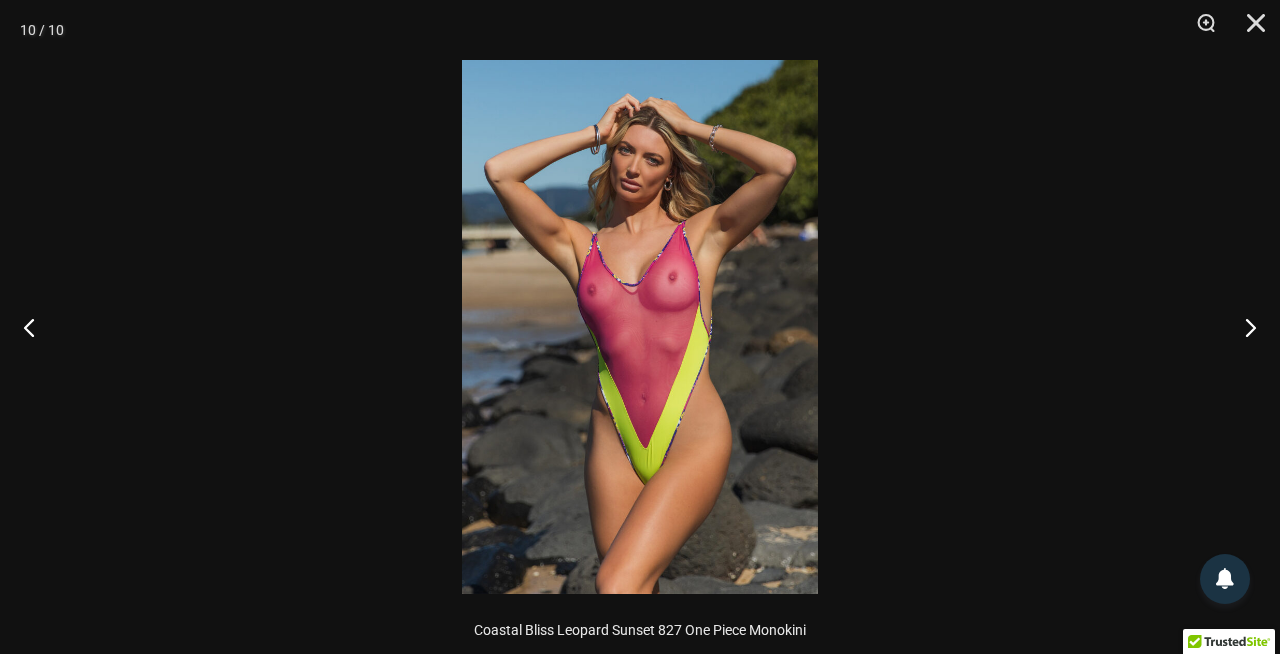 click at bounding box center (640, 327) 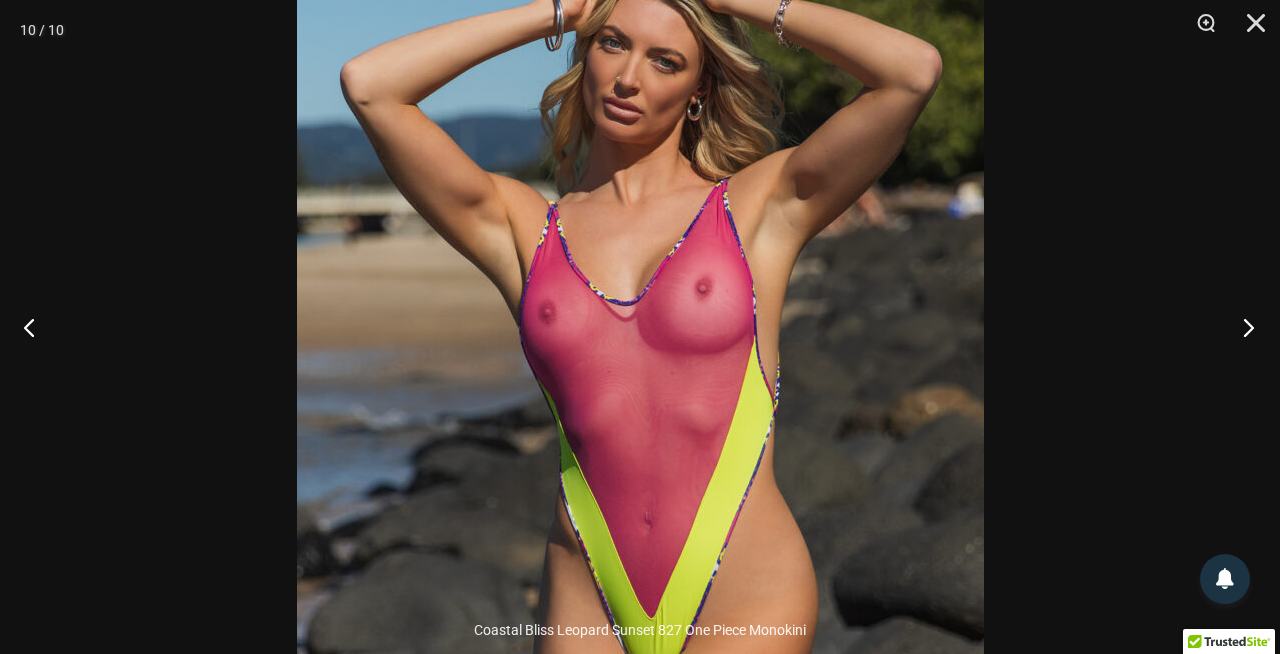 click at bounding box center [1242, 327] 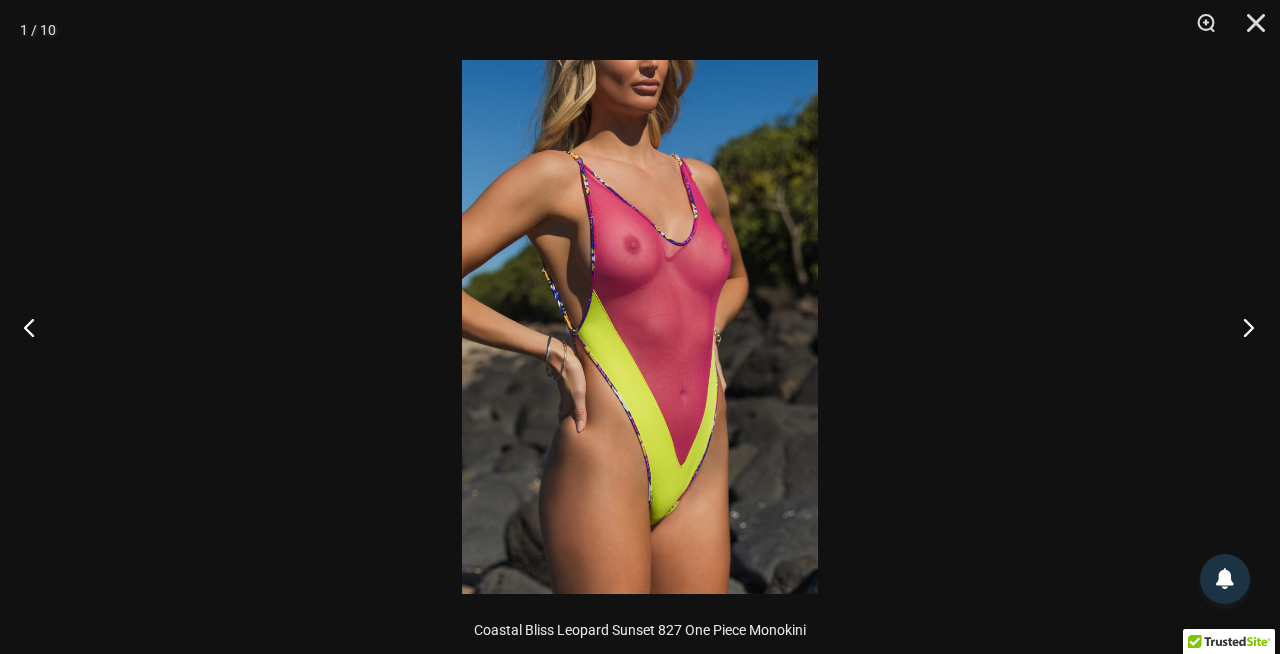 click at bounding box center [1242, 327] 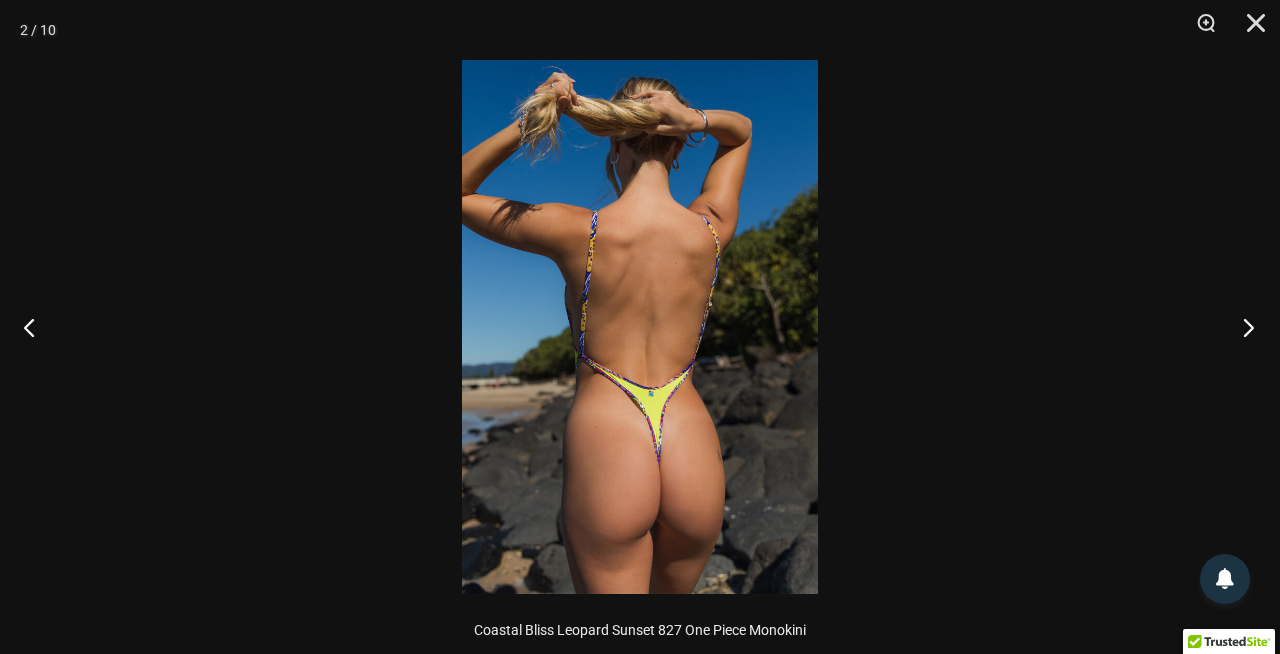 click at bounding box center (1242, 327) 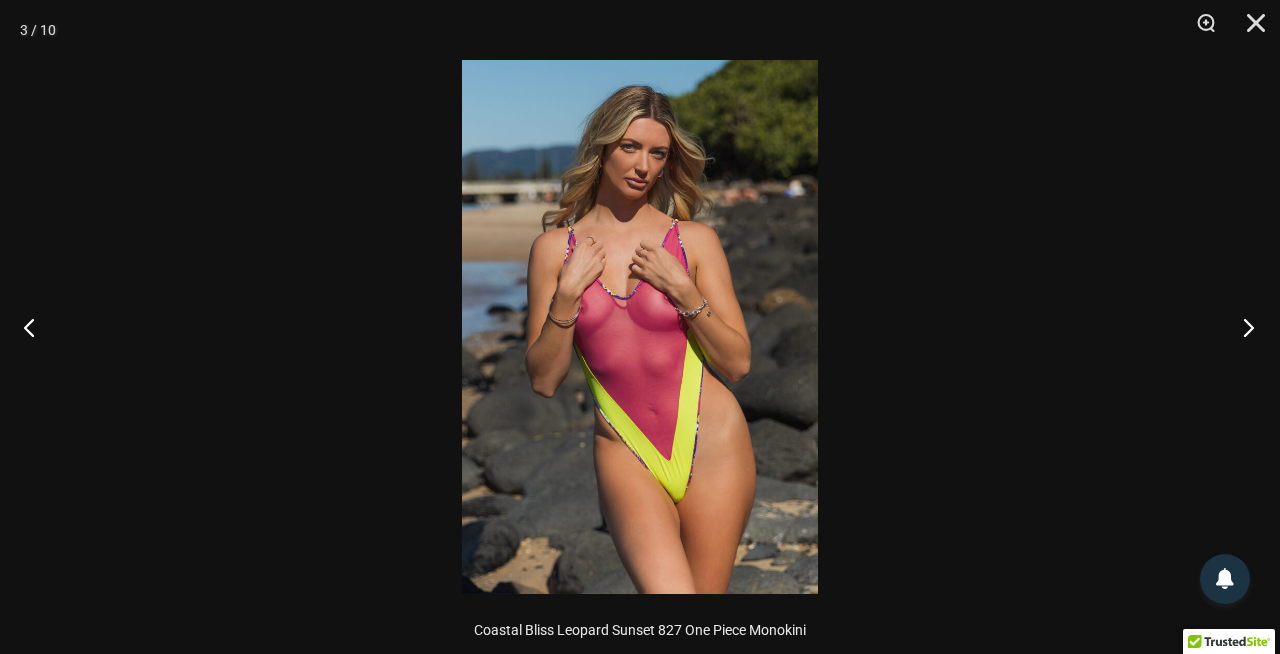 click at bounding box center [1242, 327] 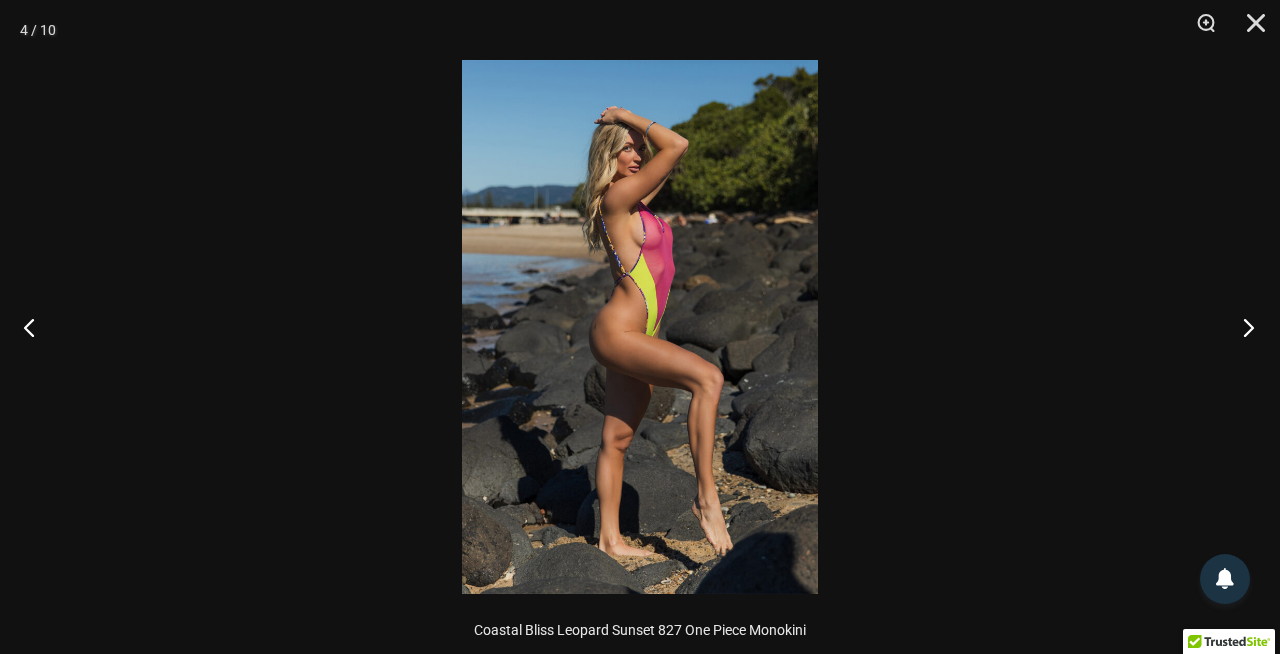 click at bounding box center (1242, 327) 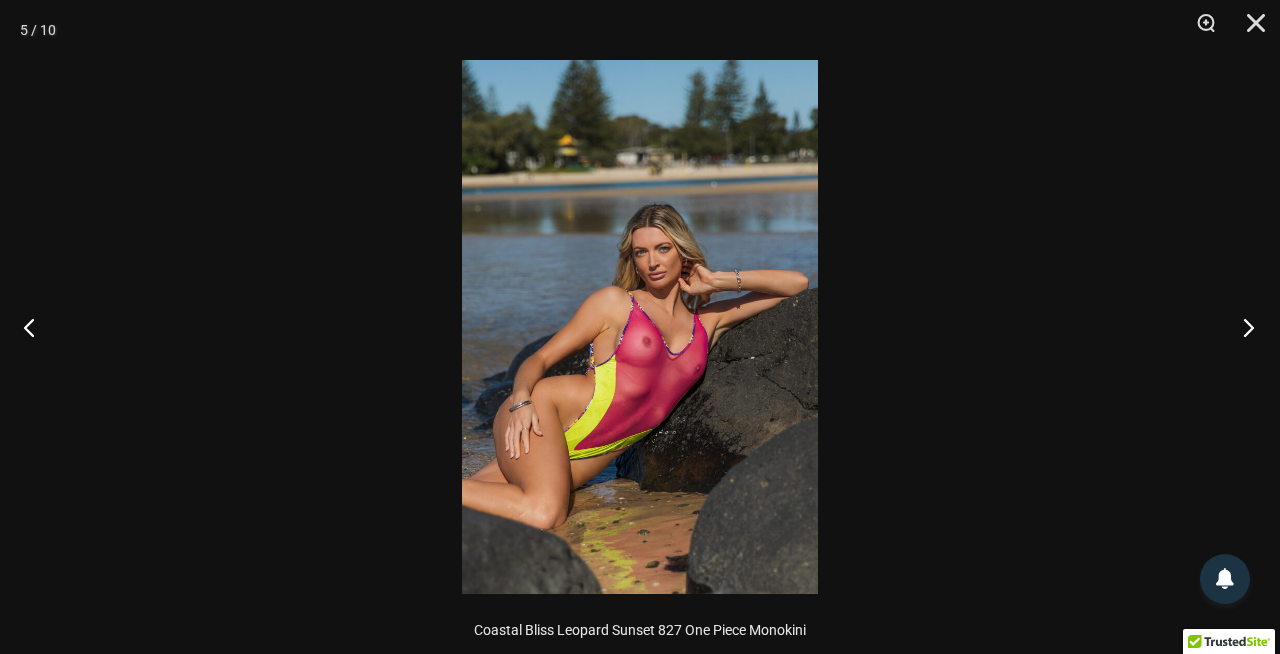click at bounding box center (1242, 327) 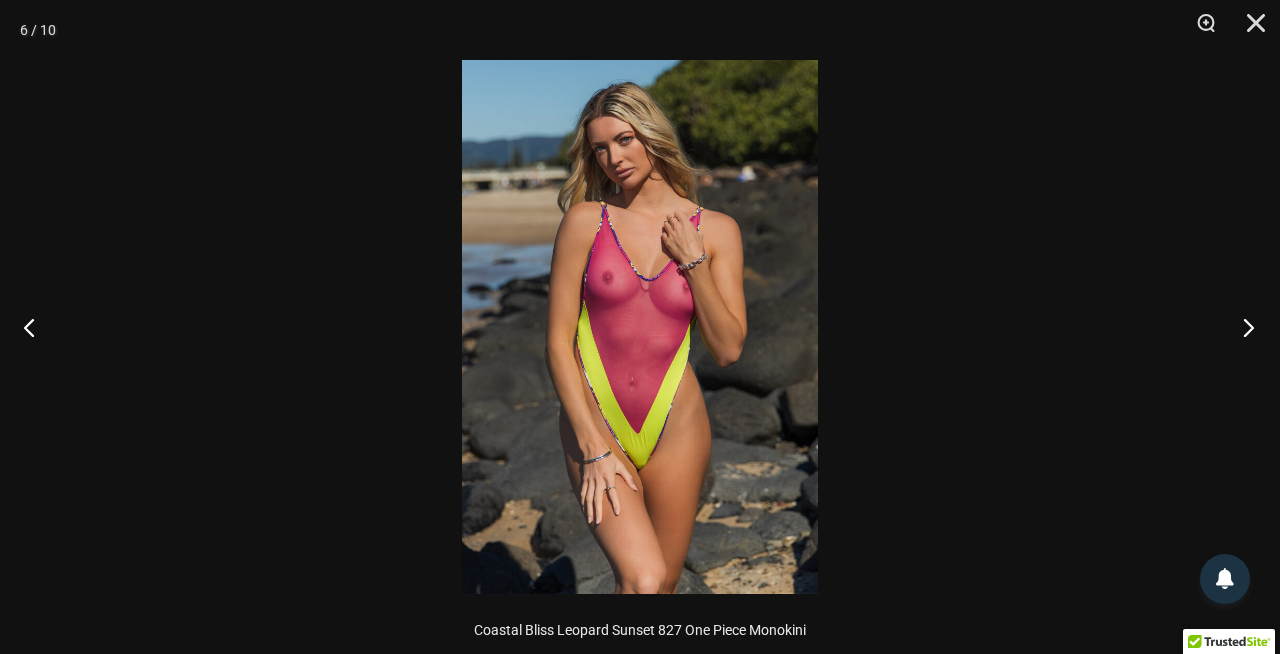 click at bounding box center [1242, 327] 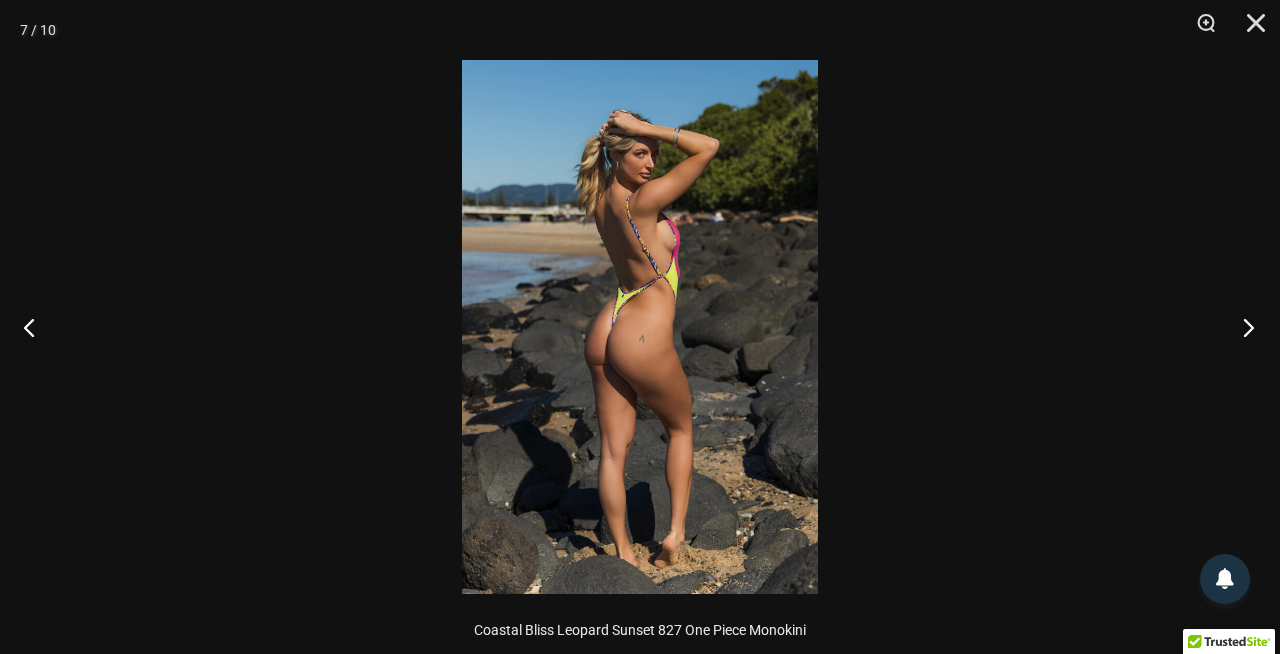 click at bounding box center [1242, 327] 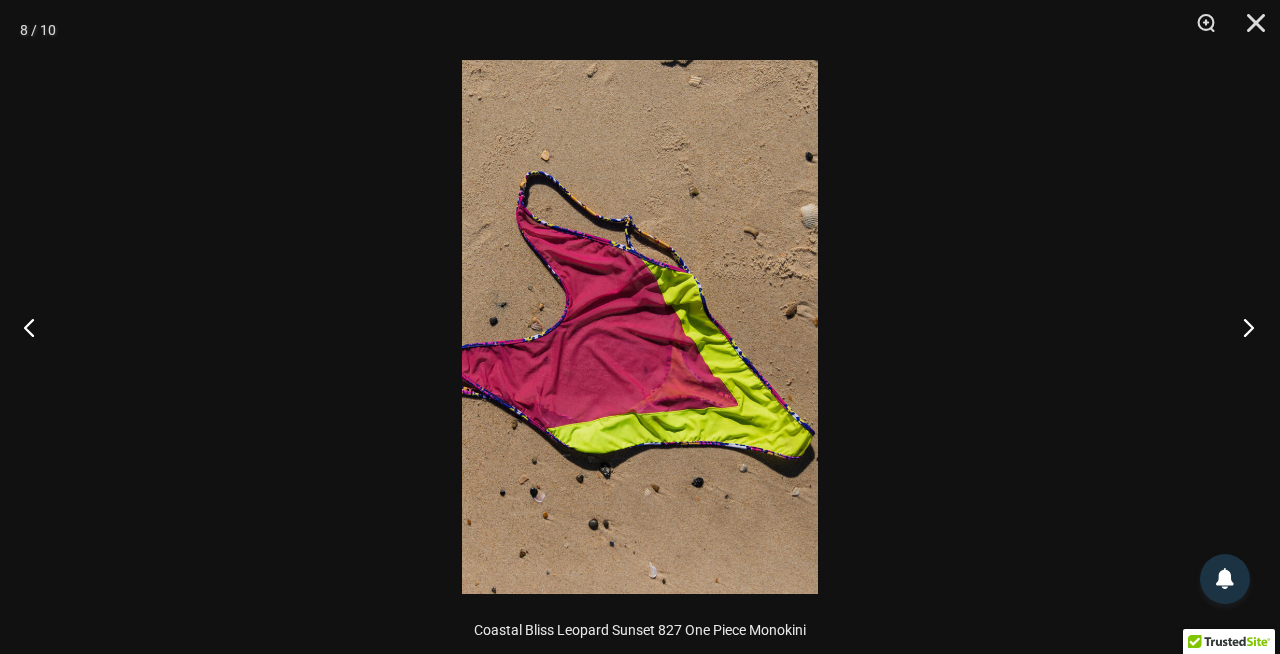 click at bounding box center (1242, 327) 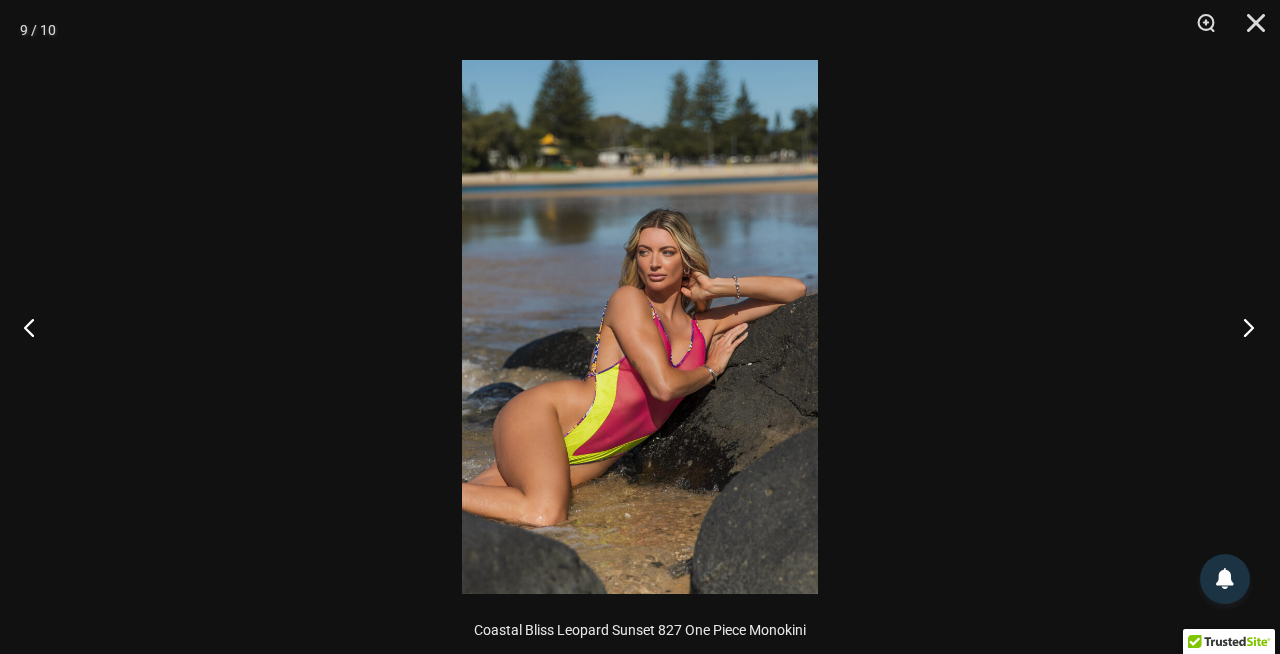 click at bounding box center [1242, 327] 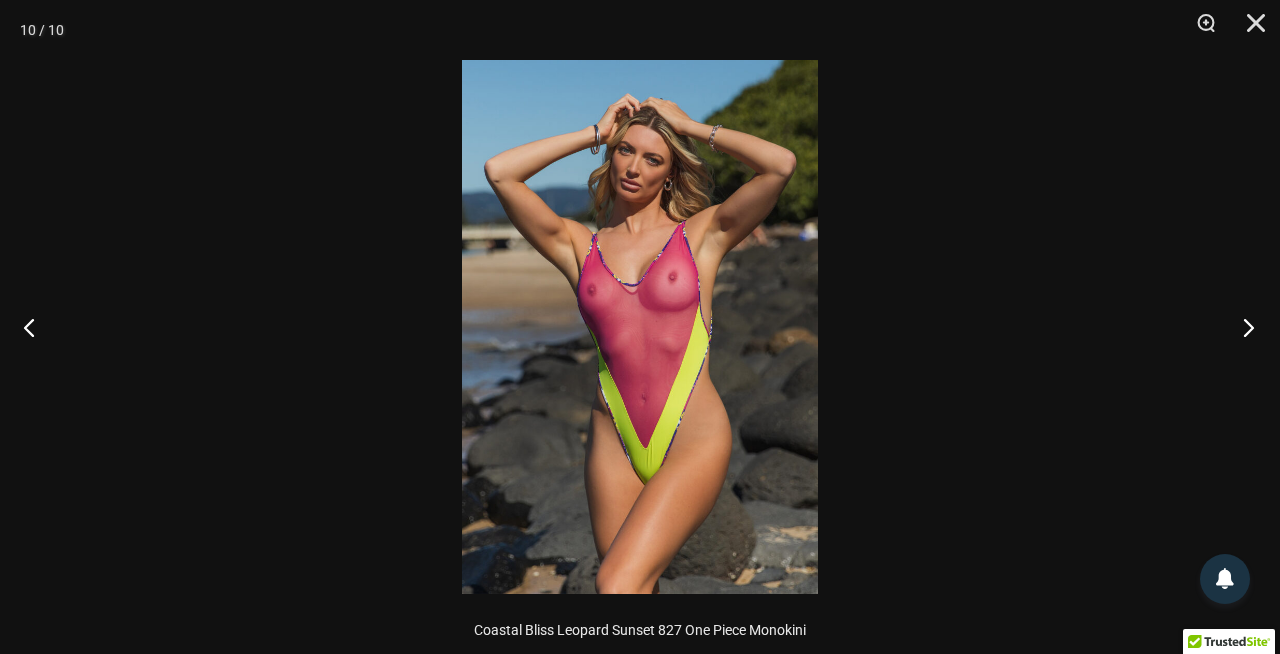 click at bounding box center (1242, 327) 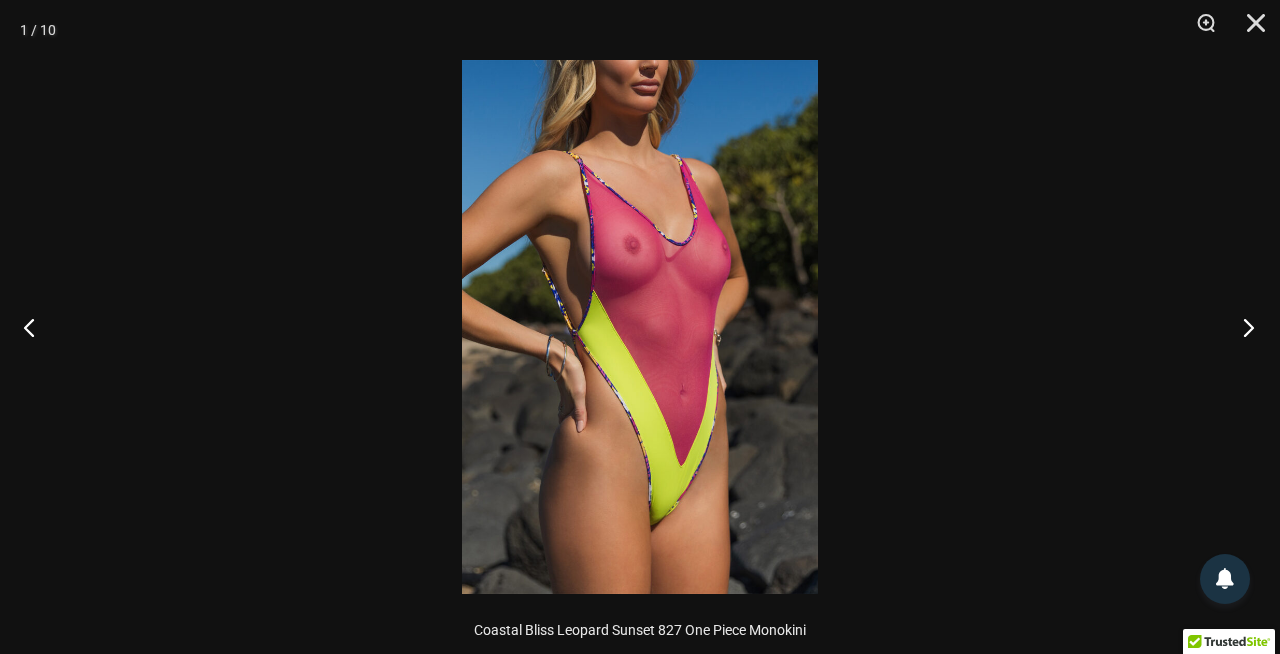click at bounding box center (1242, 327) 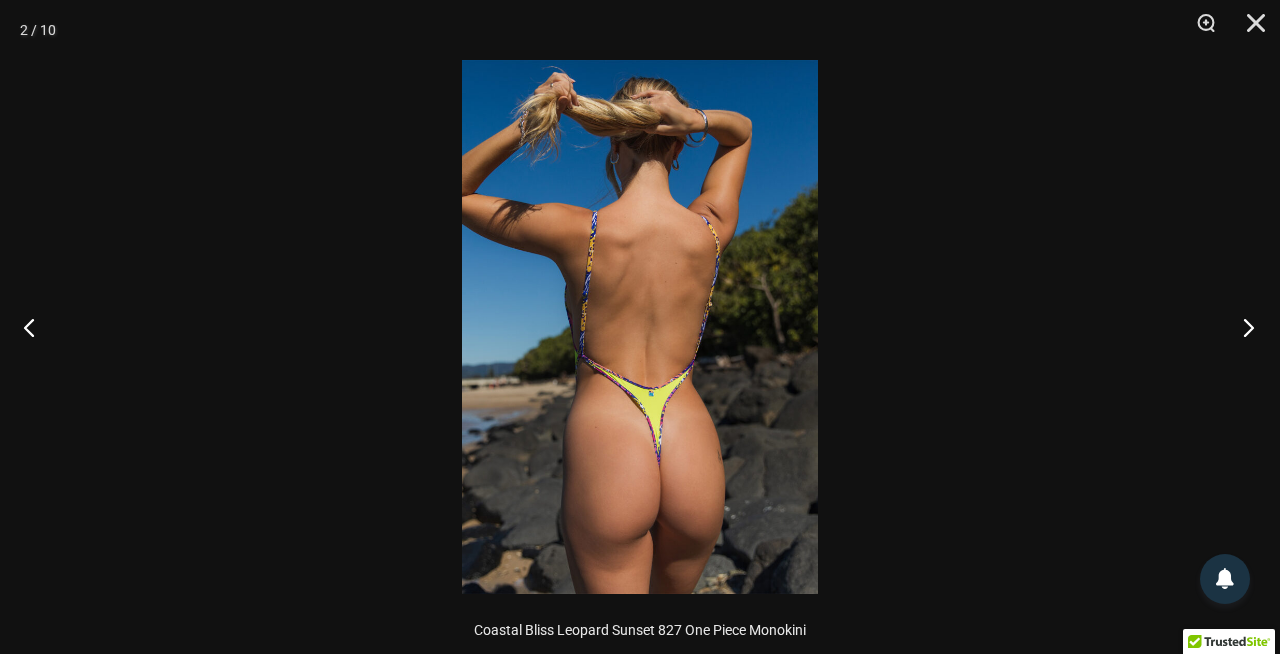 click at bounding box center (1242, 327) 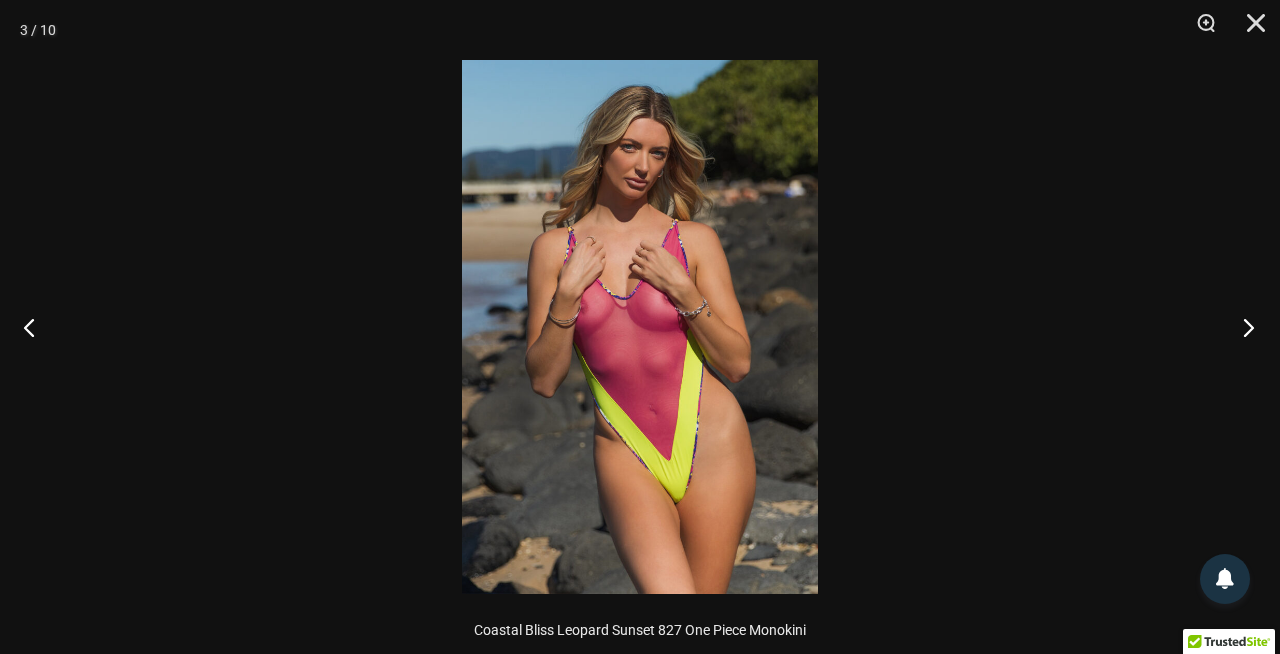 click at bounding box center (1242, 327) 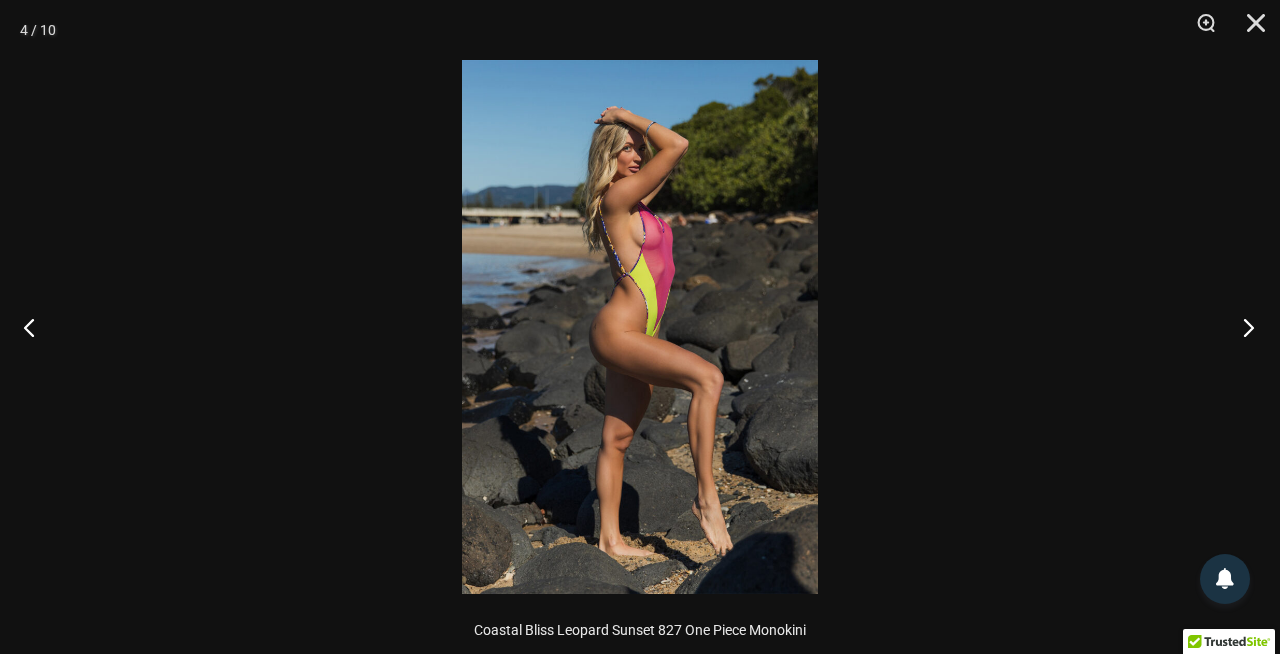 click at bounding box center (1242, 327) 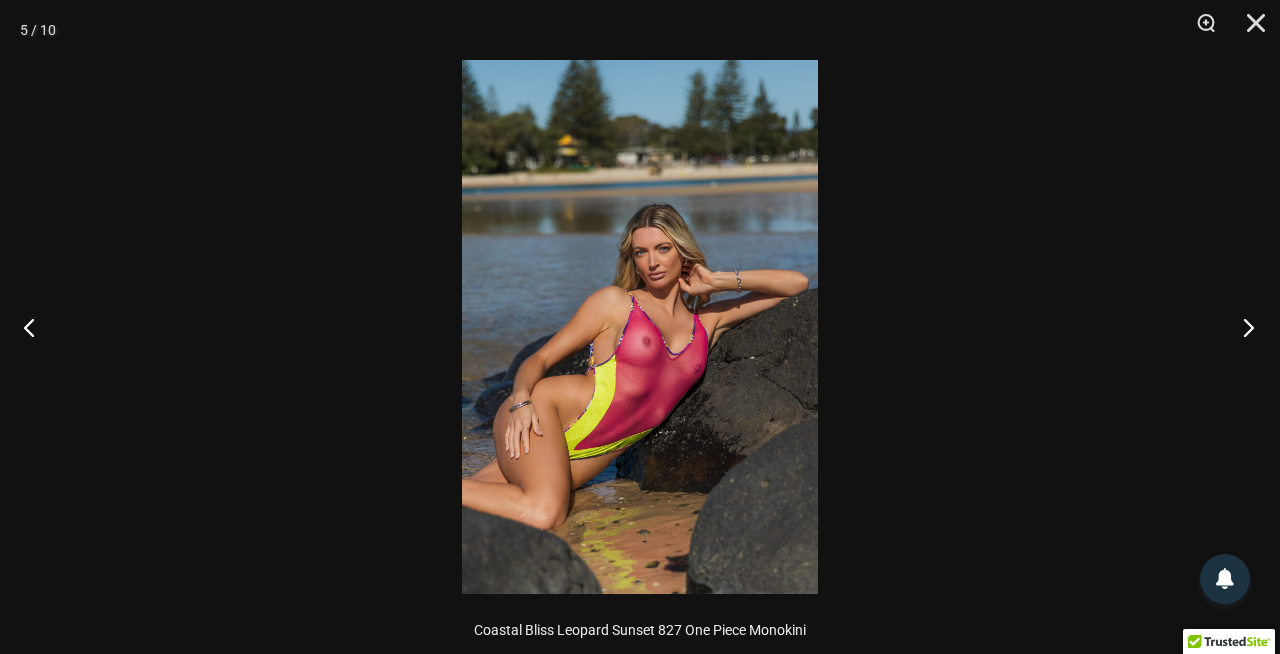 click at bounding box center [1242, 327] 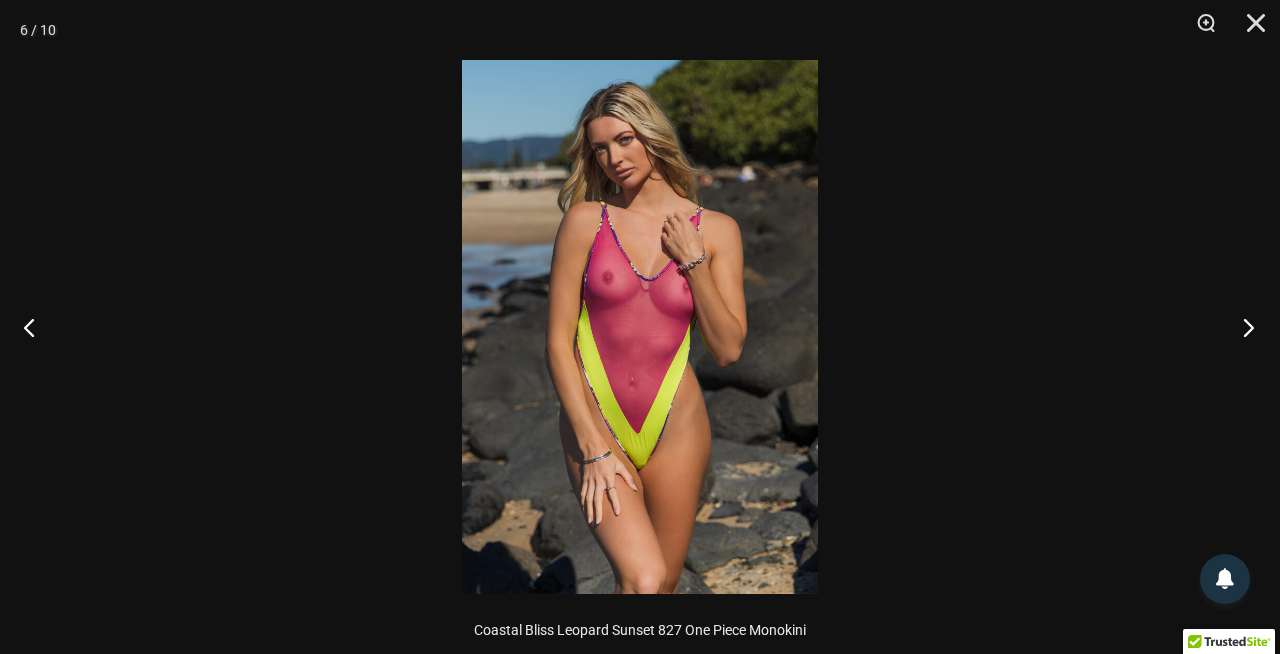 click at bounding box center [1242, 327] 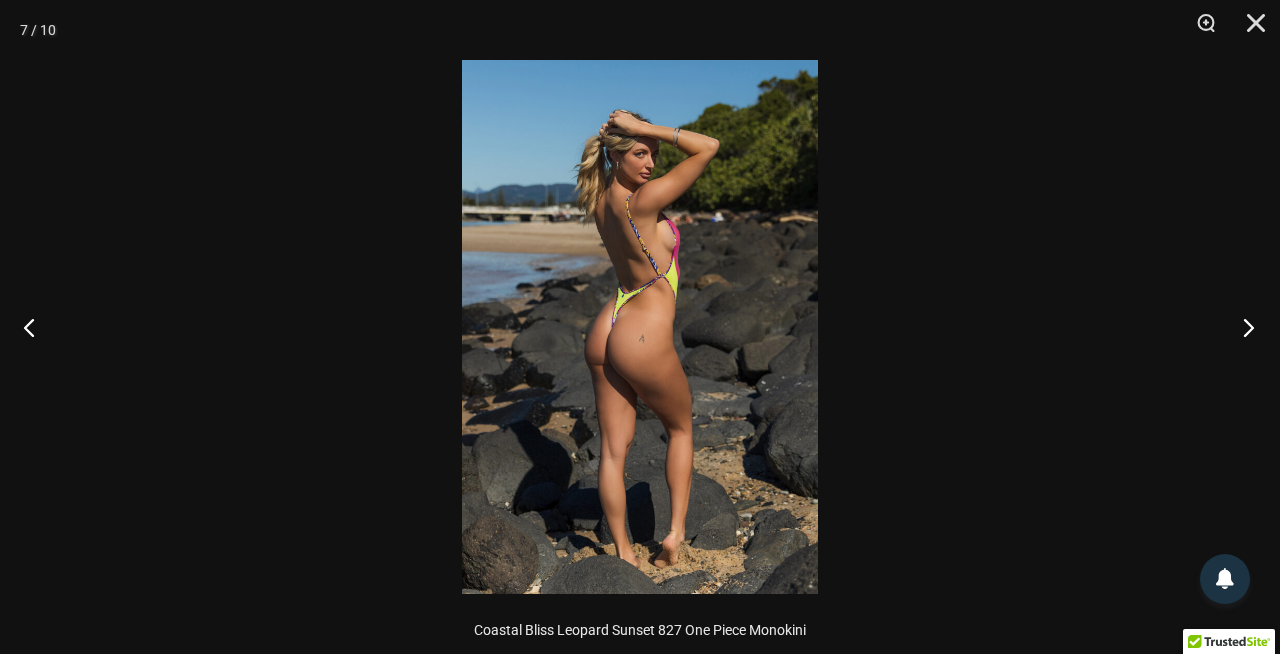 click at bounding box center (1242, 327) 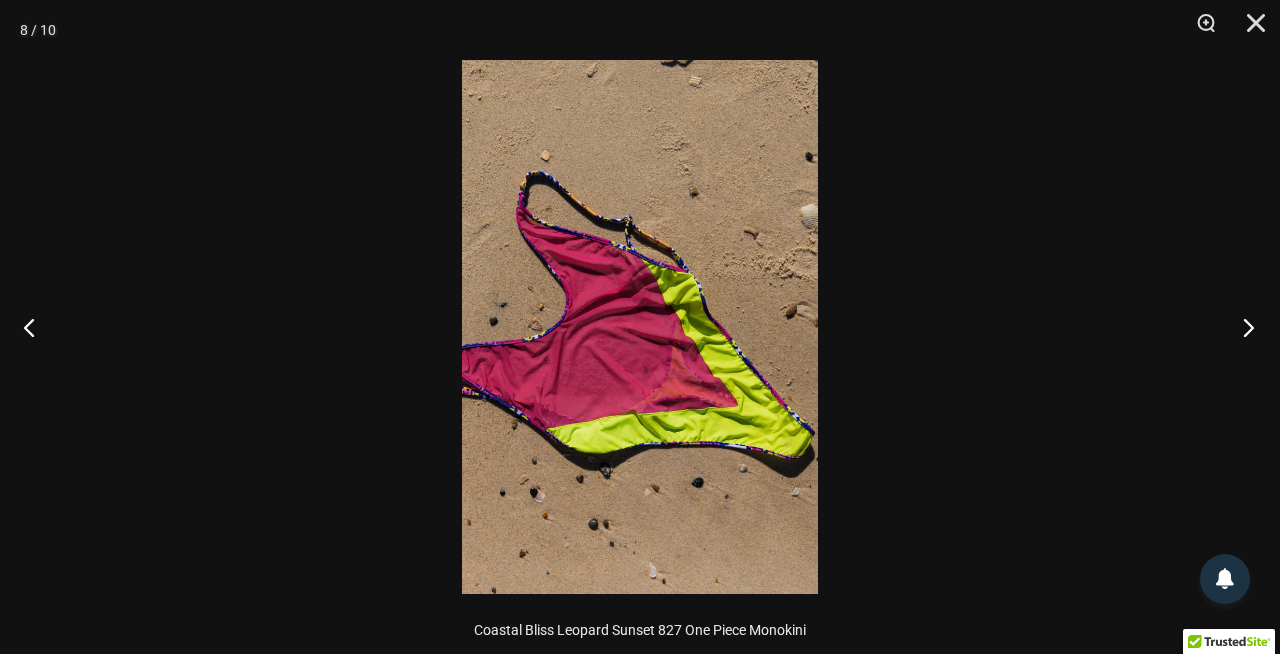 click at bounding box center [1242, 327] 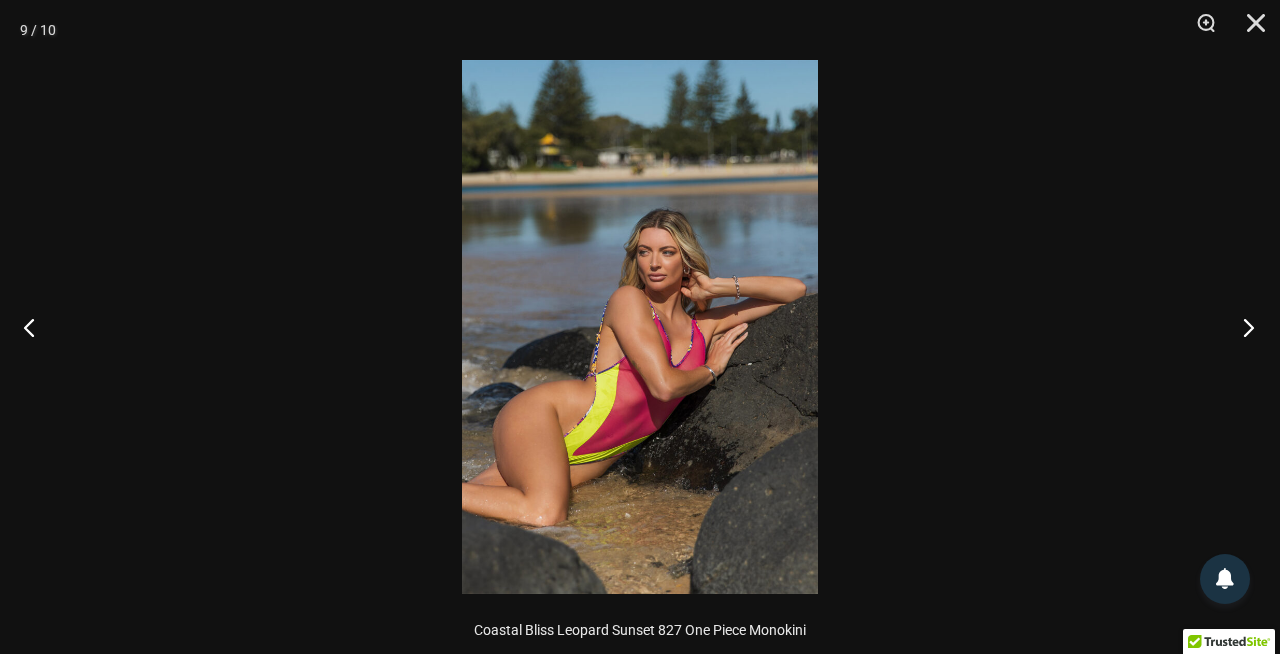 click at bounding box center (1242, 327) 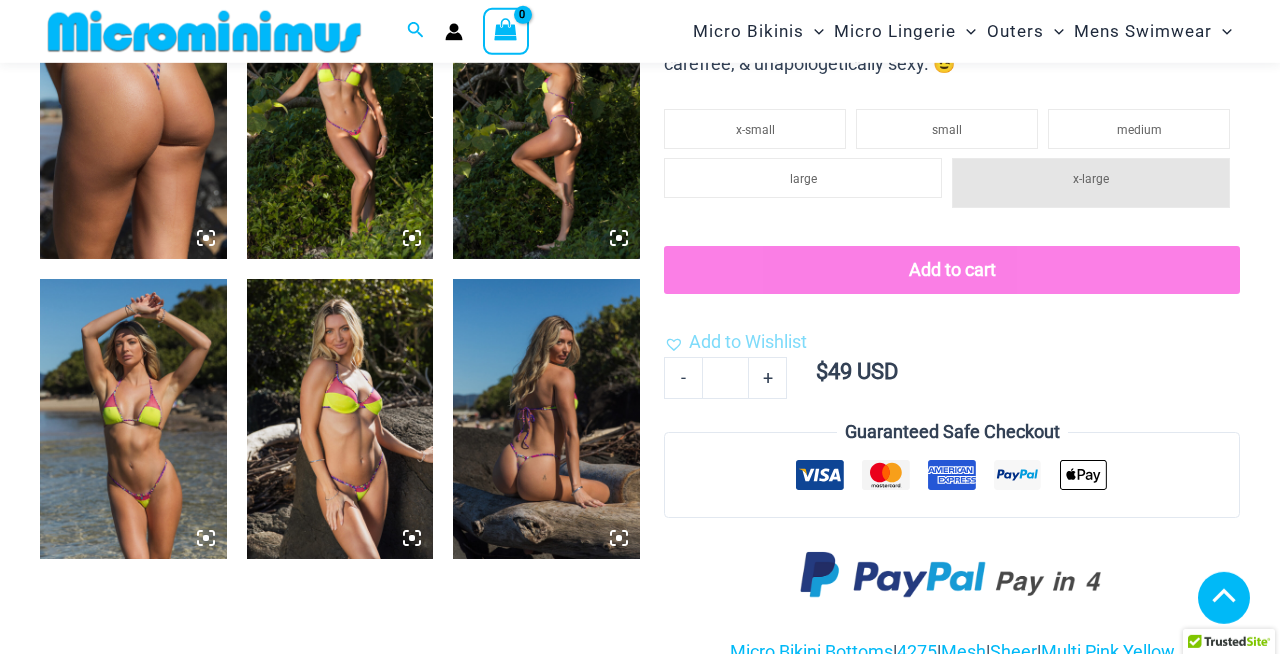 scroll, scrollTop: 1002, scrollLeft: 0, axis: vertical 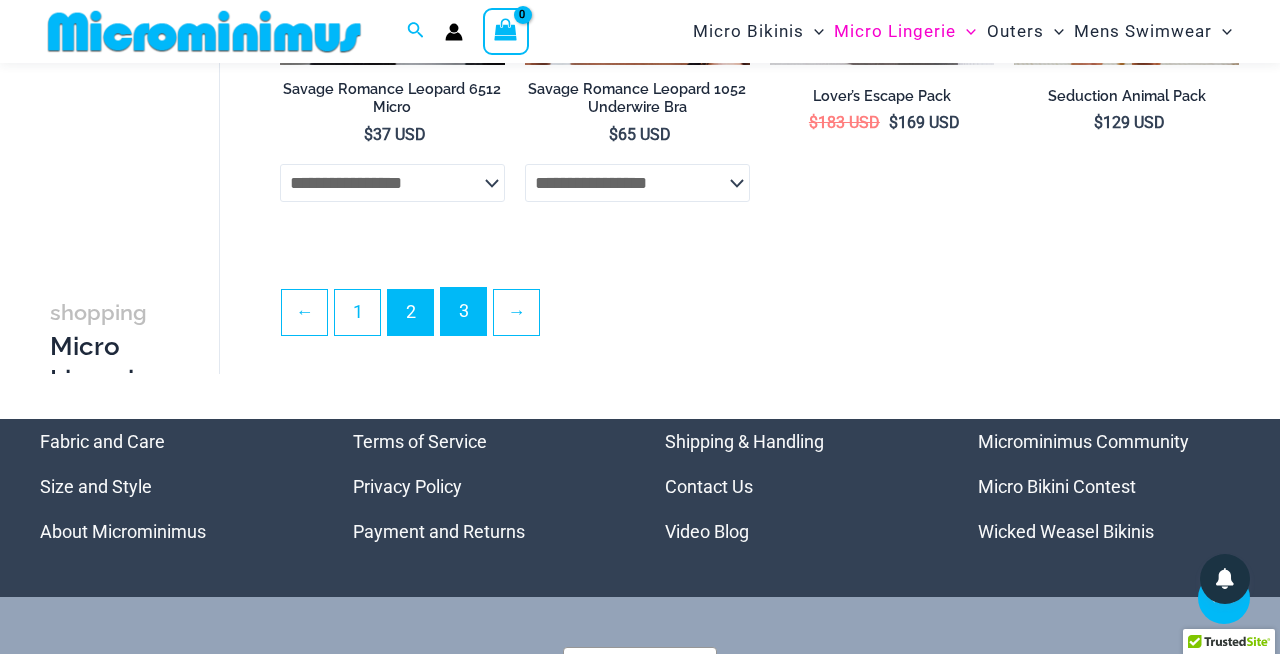 click on "3" at bounding box center (463, 311) 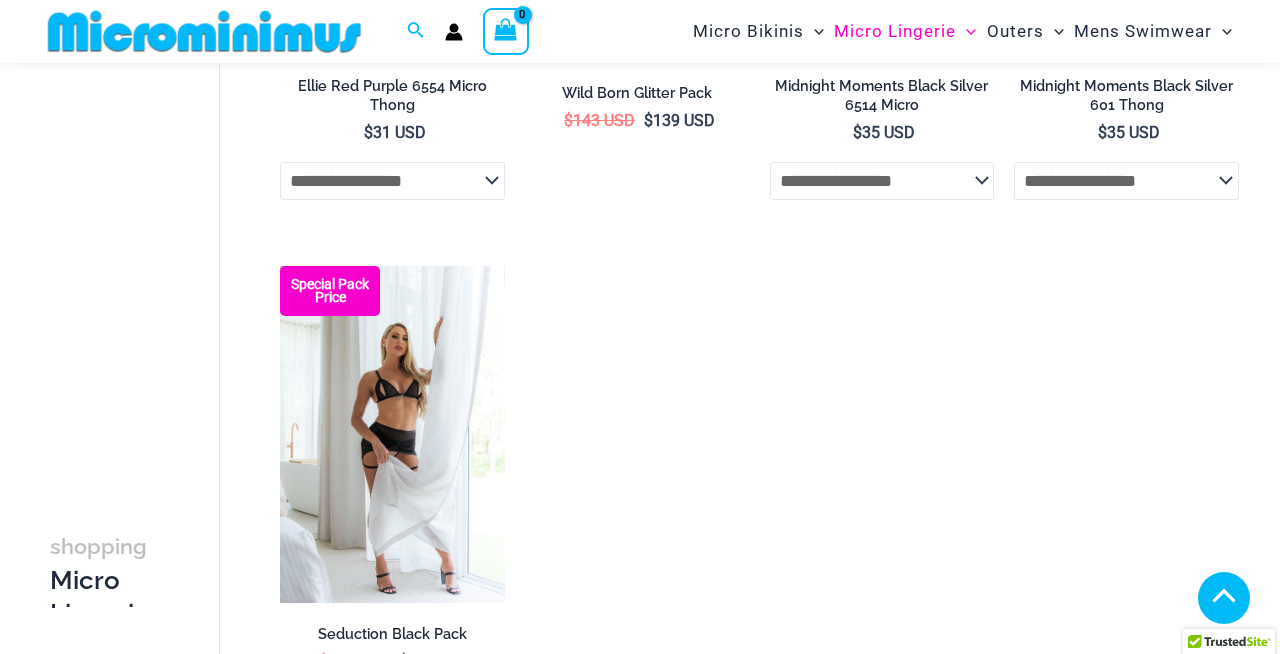 scroll, scrollTop: 1530, scrollLeft: 0, axis: vertical 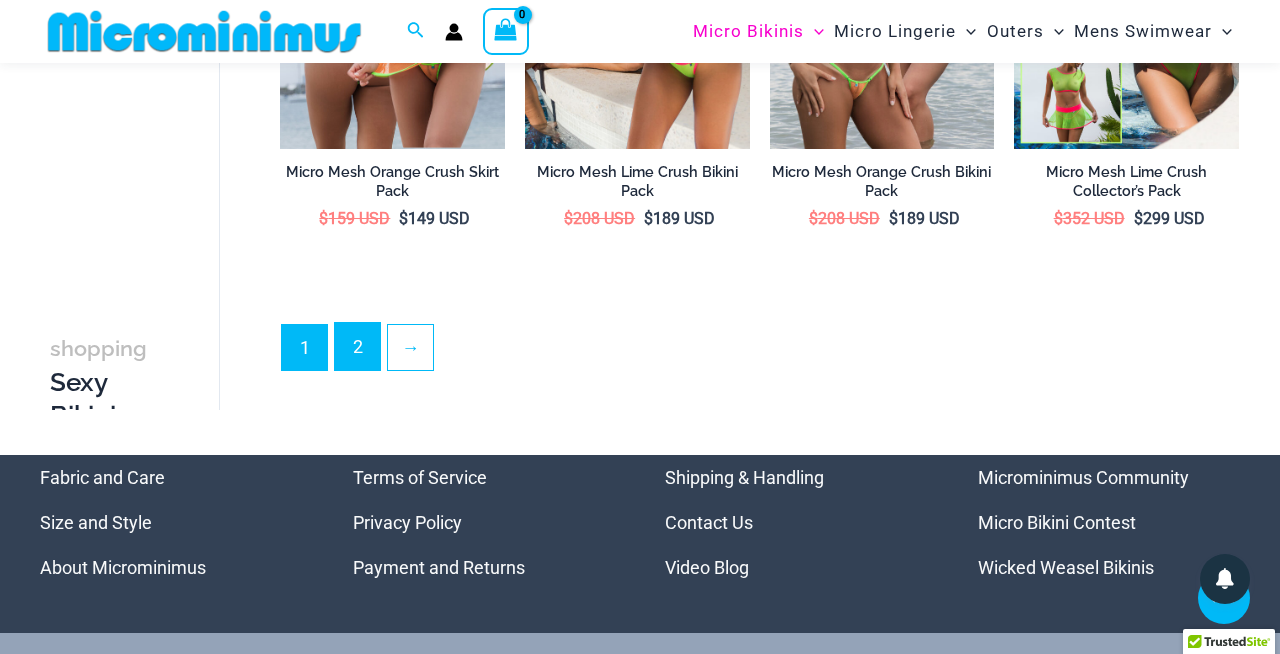 click on "2" at bounding box center (357, 346) 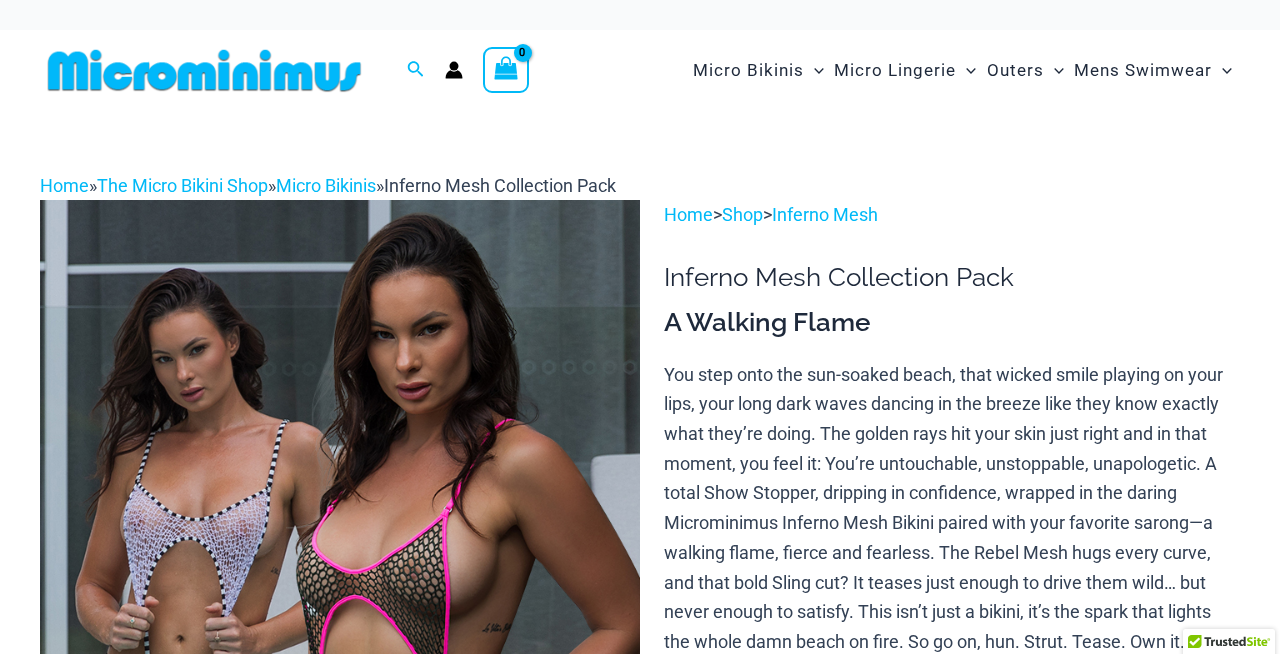 scroll, scrollTop: 0, scrollLeft: 0, axis: both 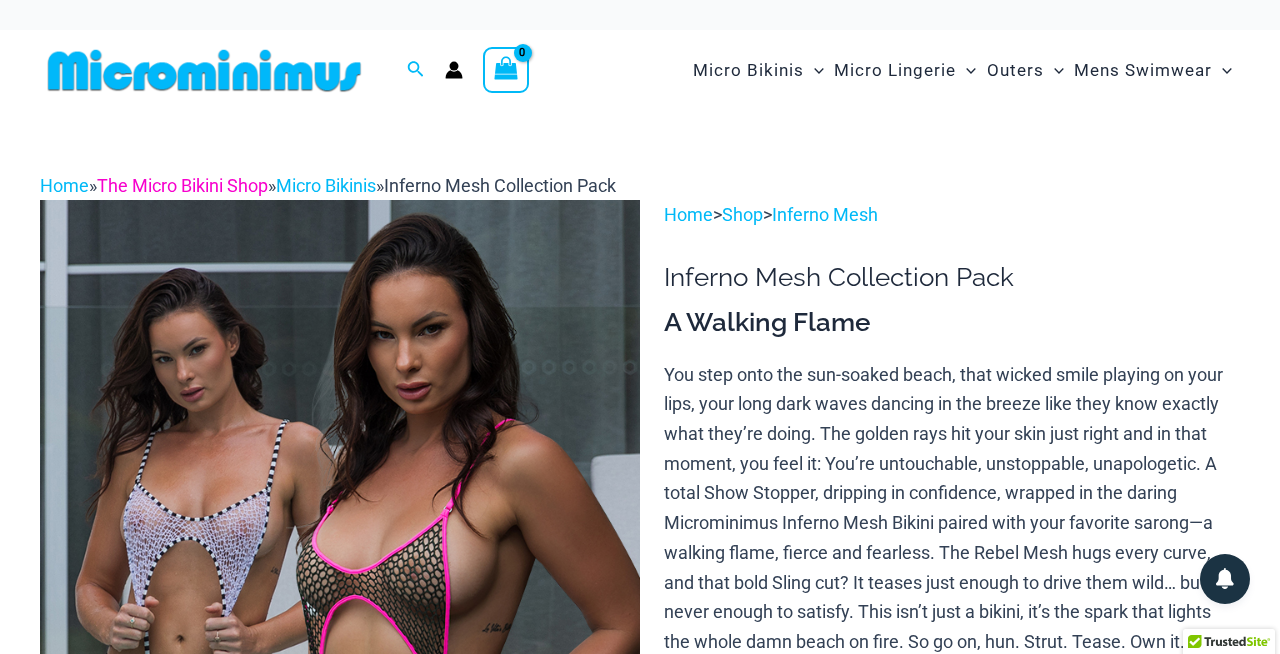 click on "The Micro Bikini Shop" at bounding box center (182, 185) 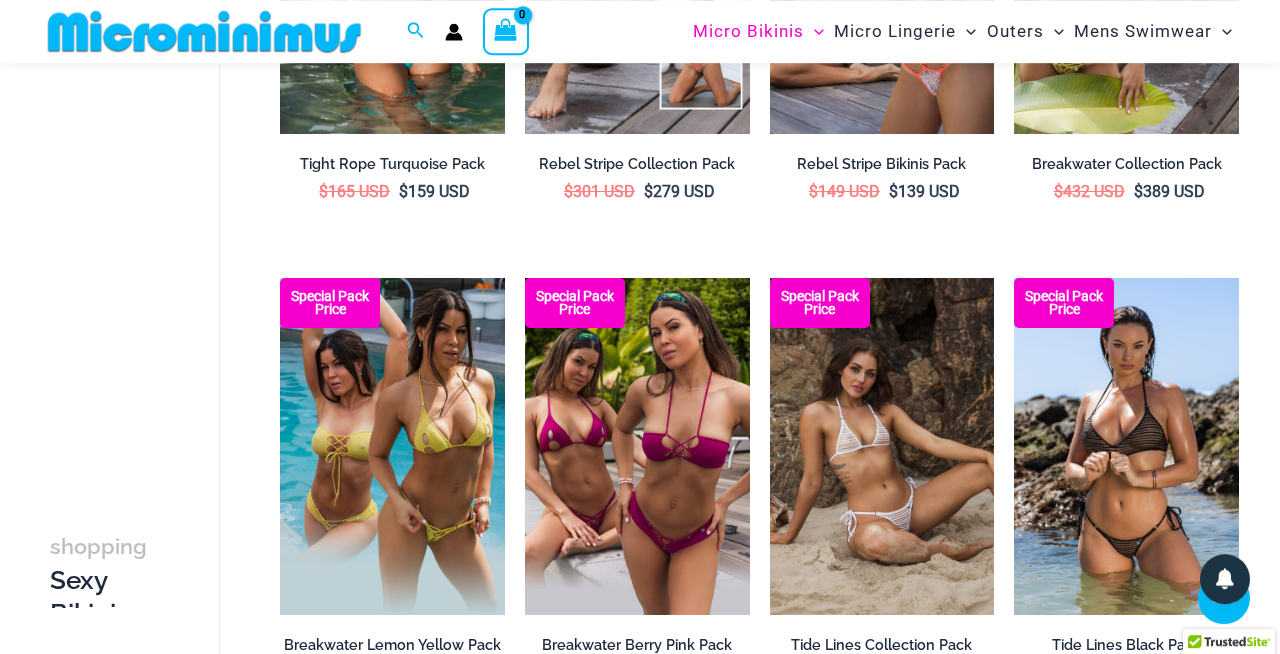 scroll, scrollTop: 1002, scrollLeft: 0, axis: vertical 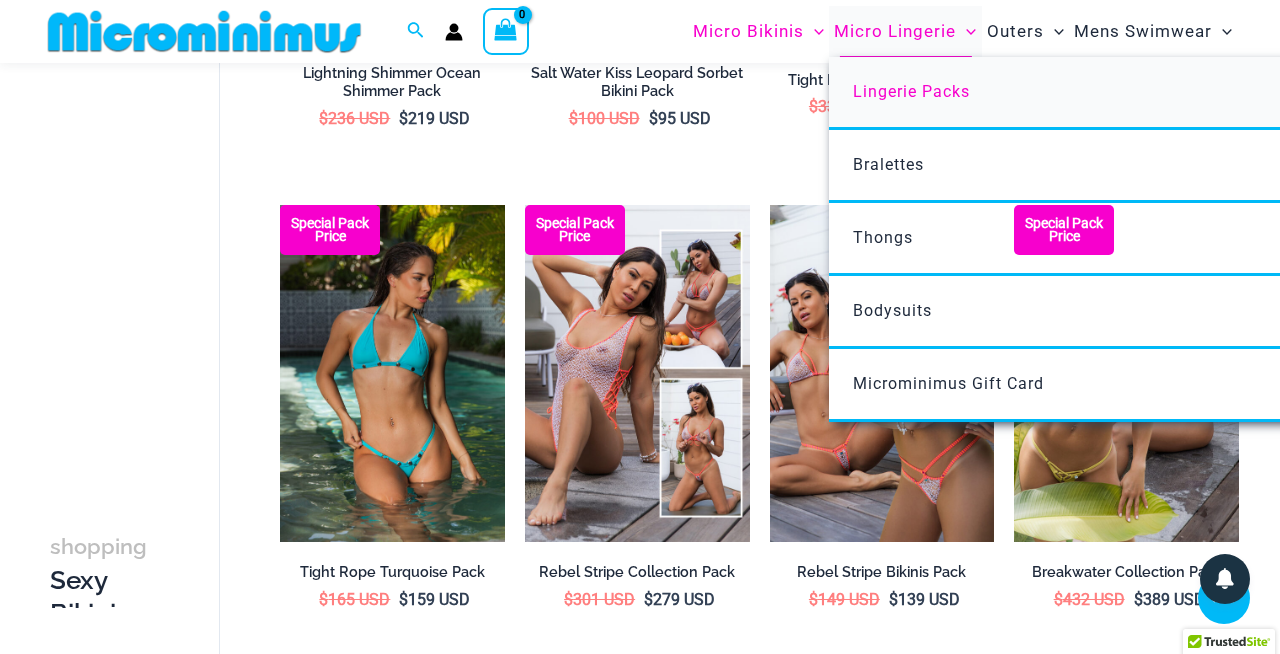 click on "Lingerie Packs" at bounding box center [911, 91] 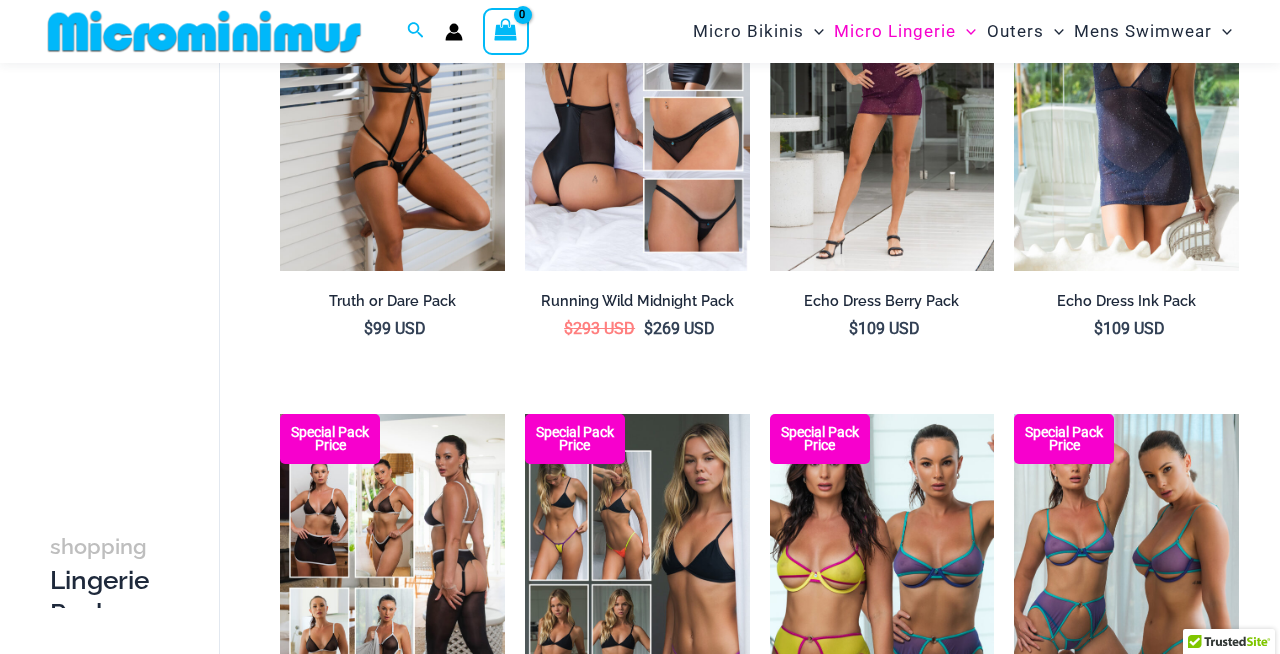 scroll, scrollTop: 0, scrollLeft: 0, axis: both 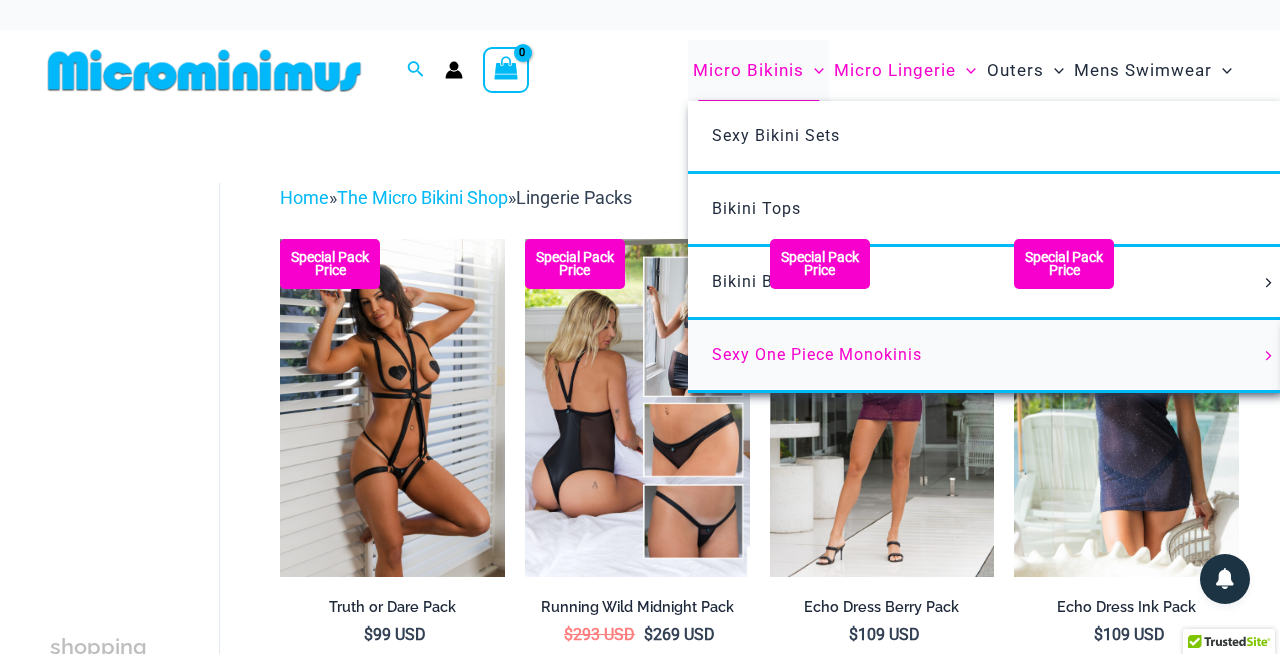 click on "Sexy One Piece Monokinis" at bounding box center (817, 354) 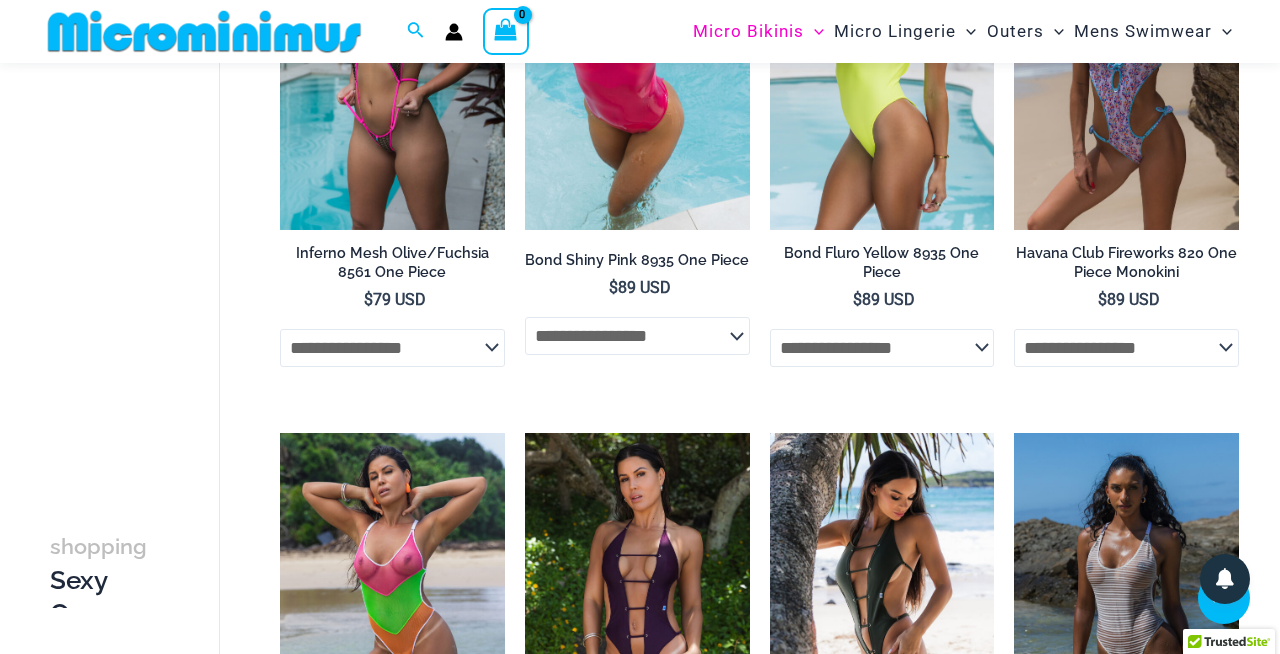 scroll, scrollTop: 1818, scrollLeft: 0, axis: vertical 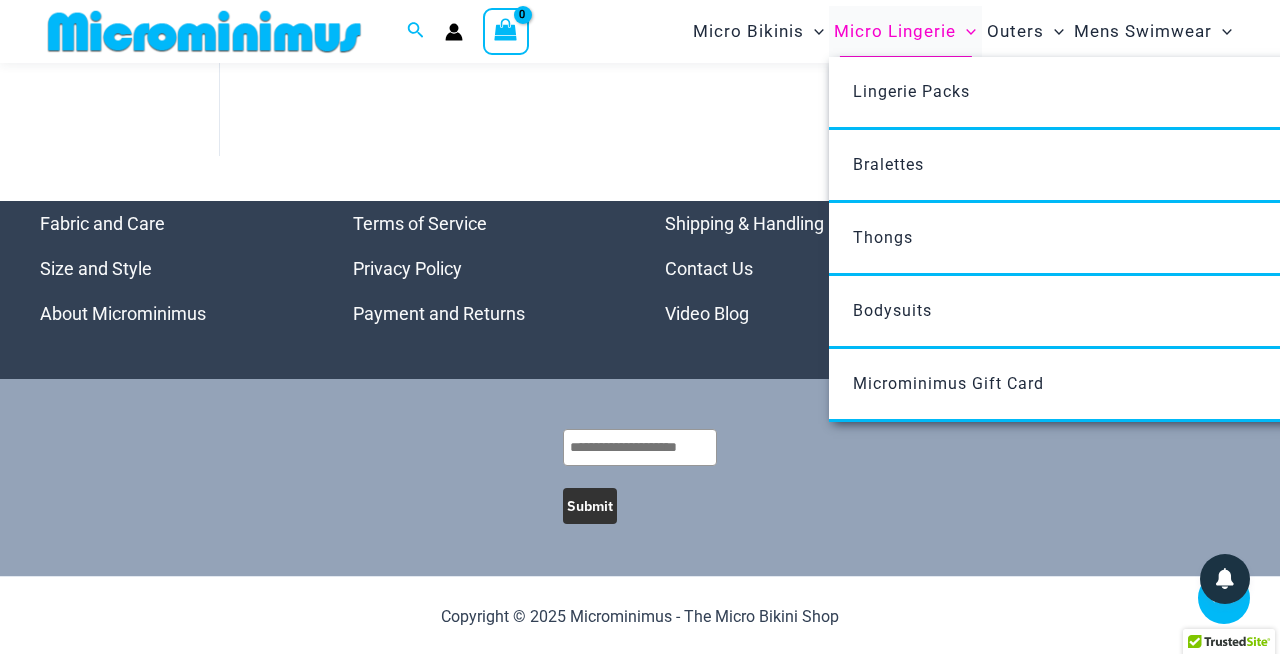 click on "Wicked Weasel Bikinis" at bounding box center (1066, 313) 